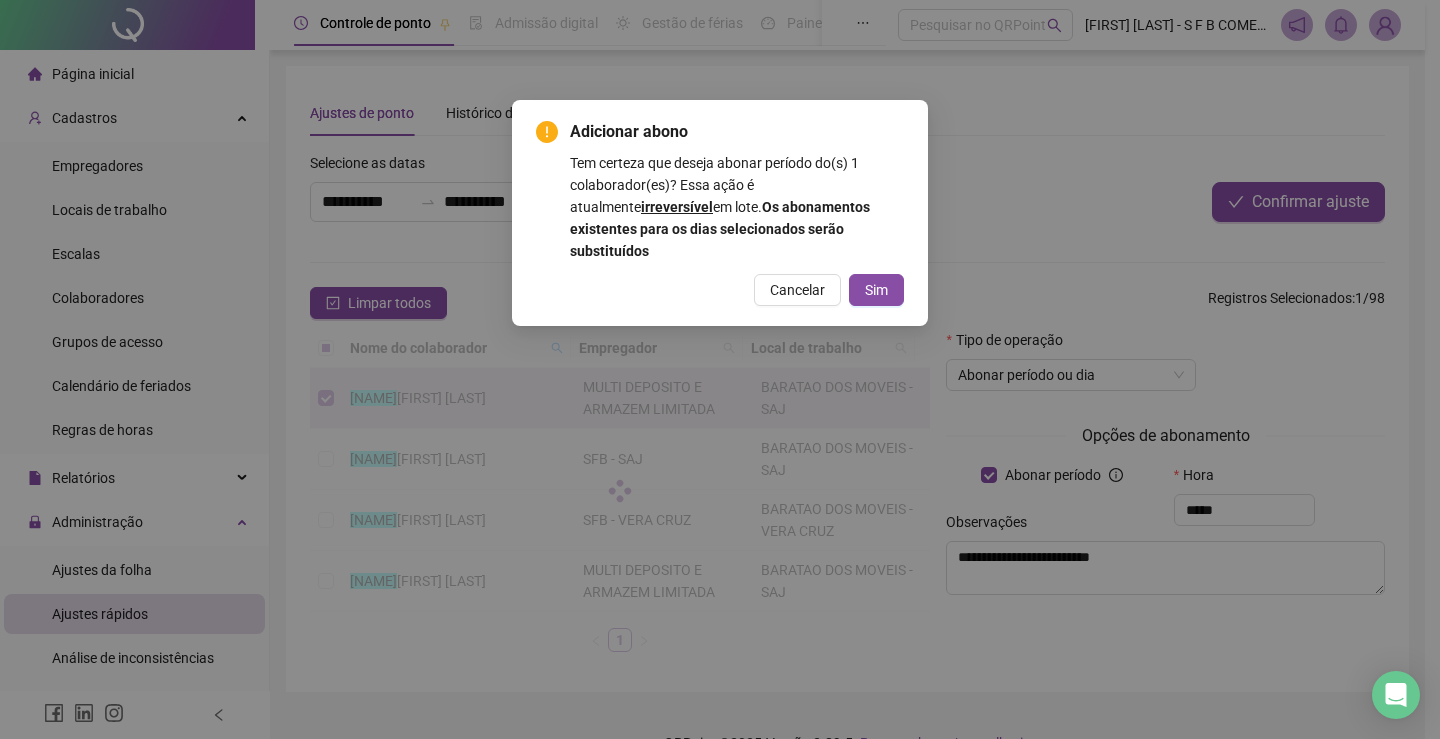 scroll, scrollTop: 0, scrollLeft: 0, axis: both 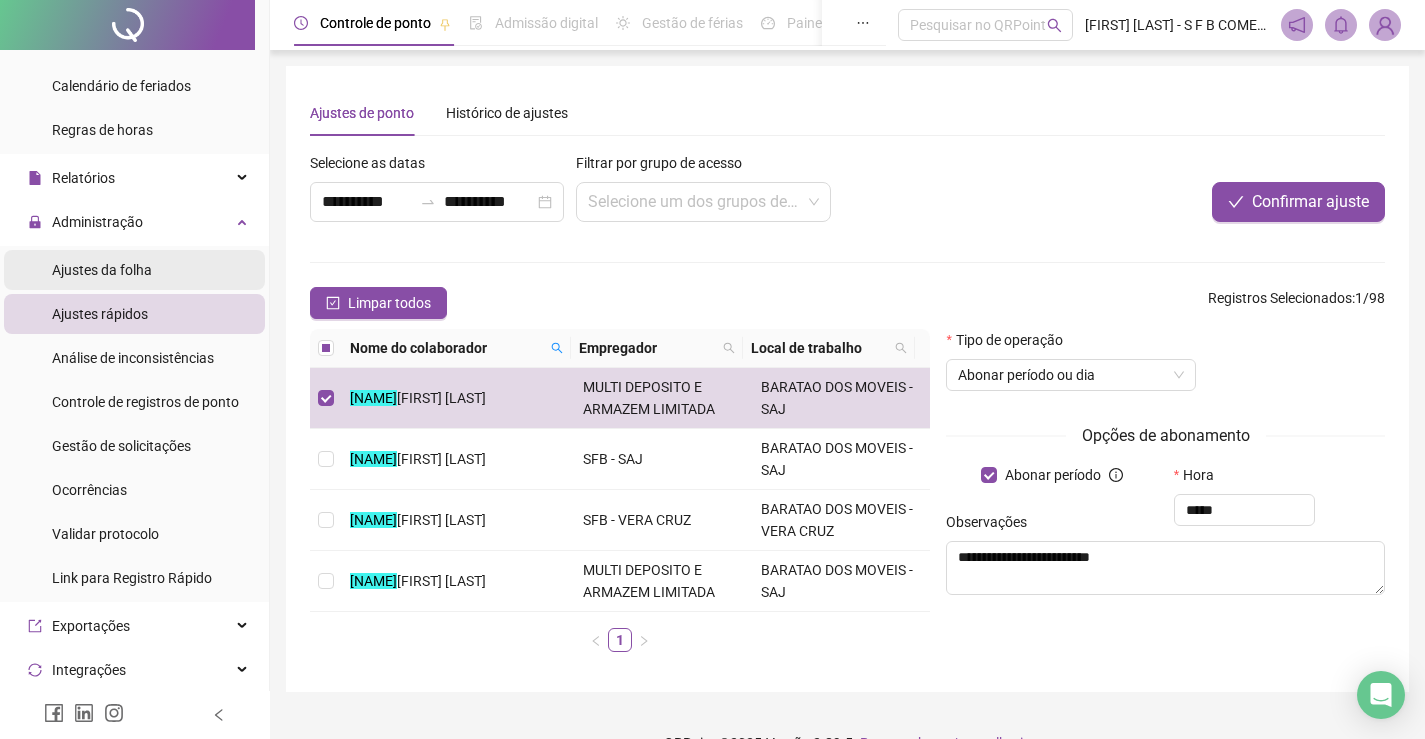 click on "Ajustes da folha" at bounding box center [134, 270] 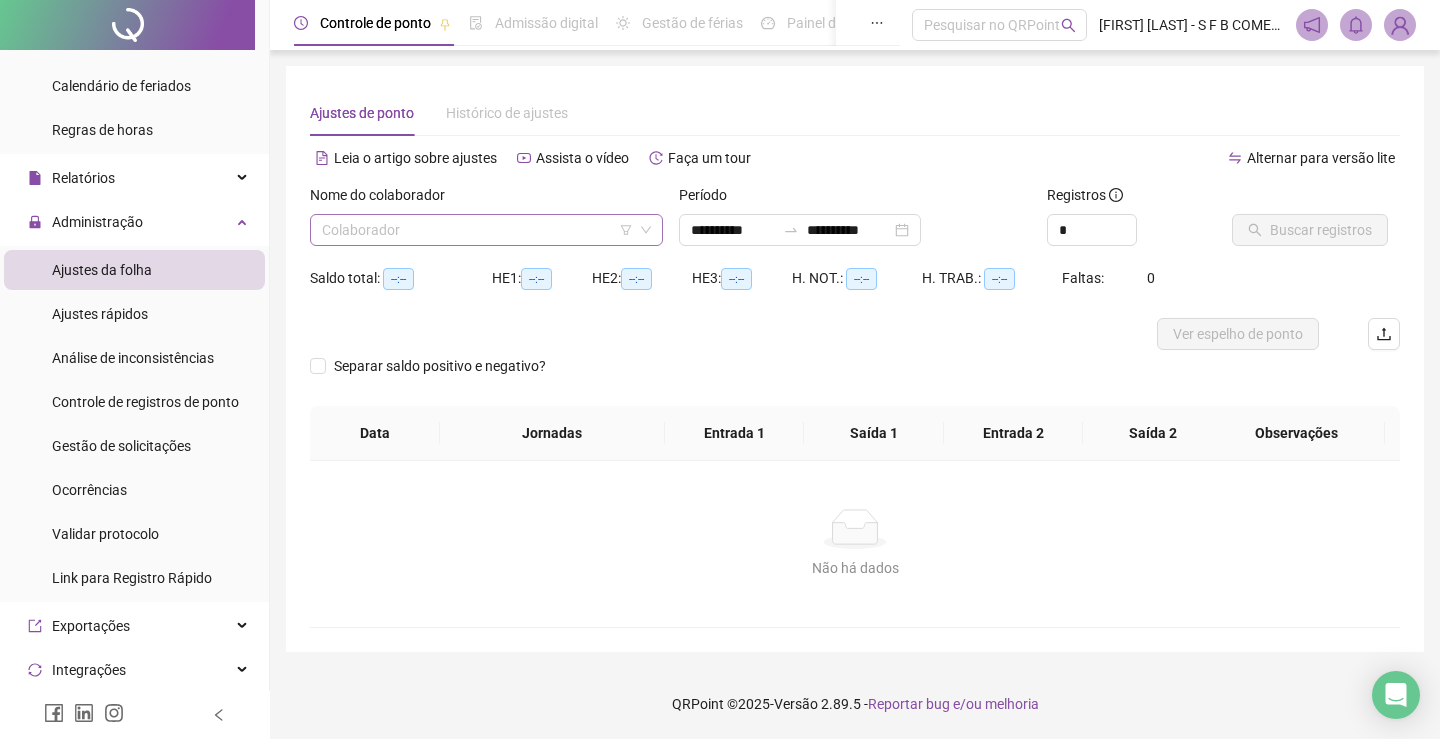 click at bounding box center (477, 230) 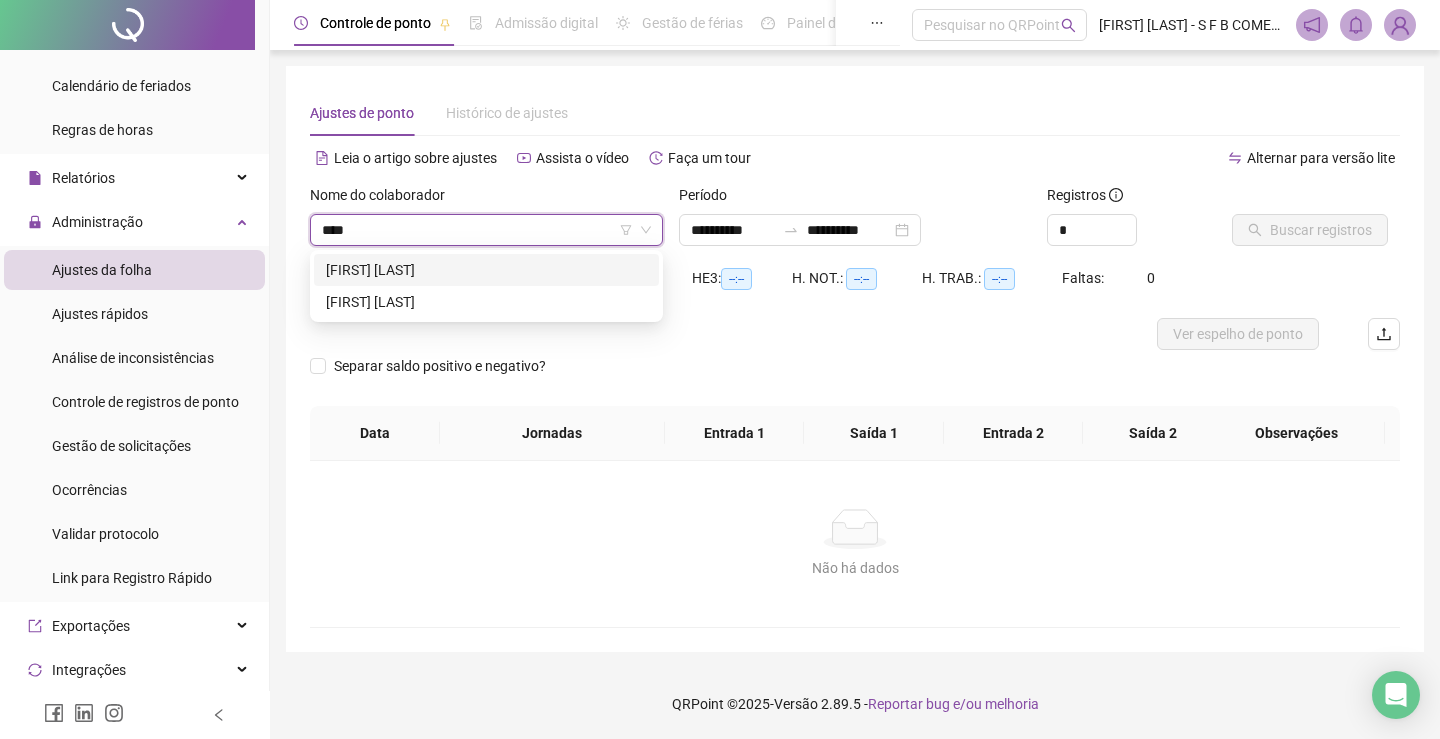 type on "*****" 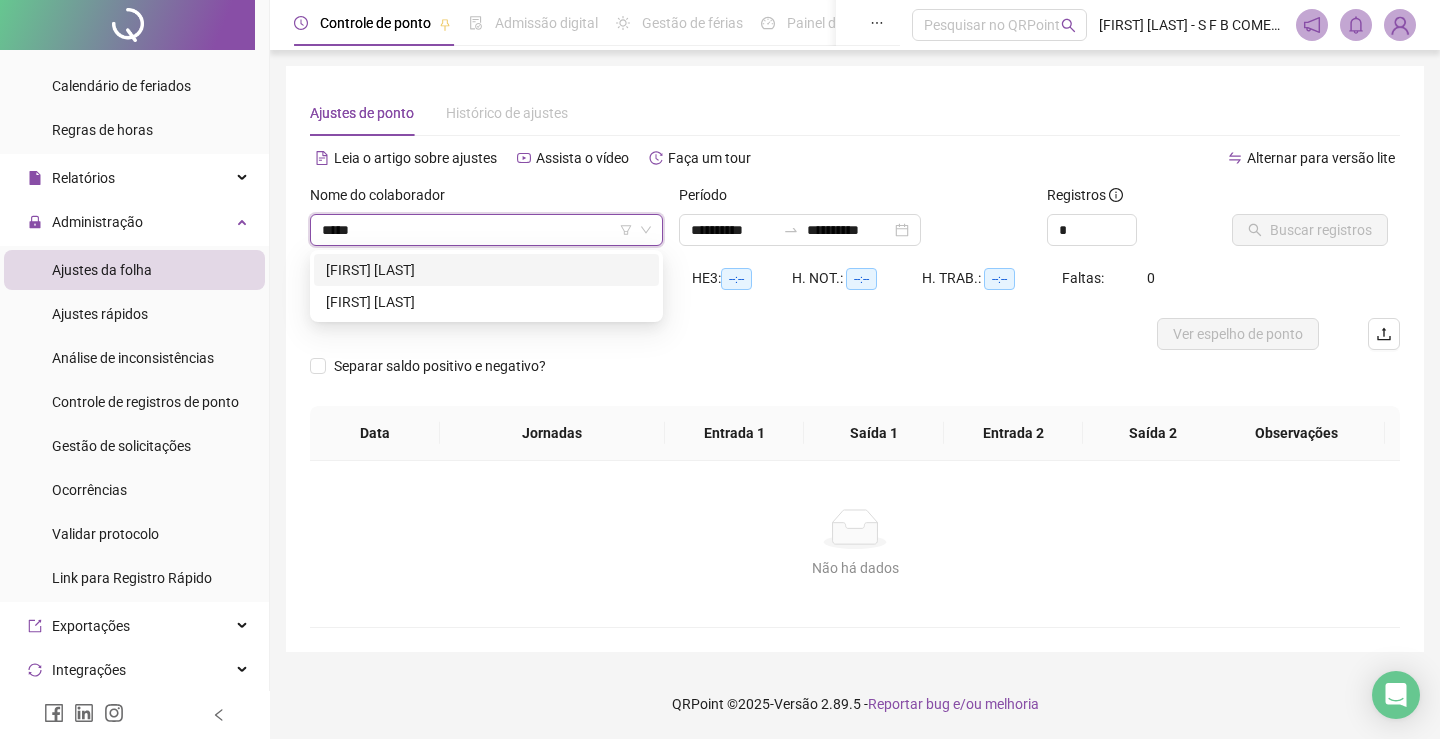 click on "[FIRST] [LAST]" at bounding box center (486, 270) 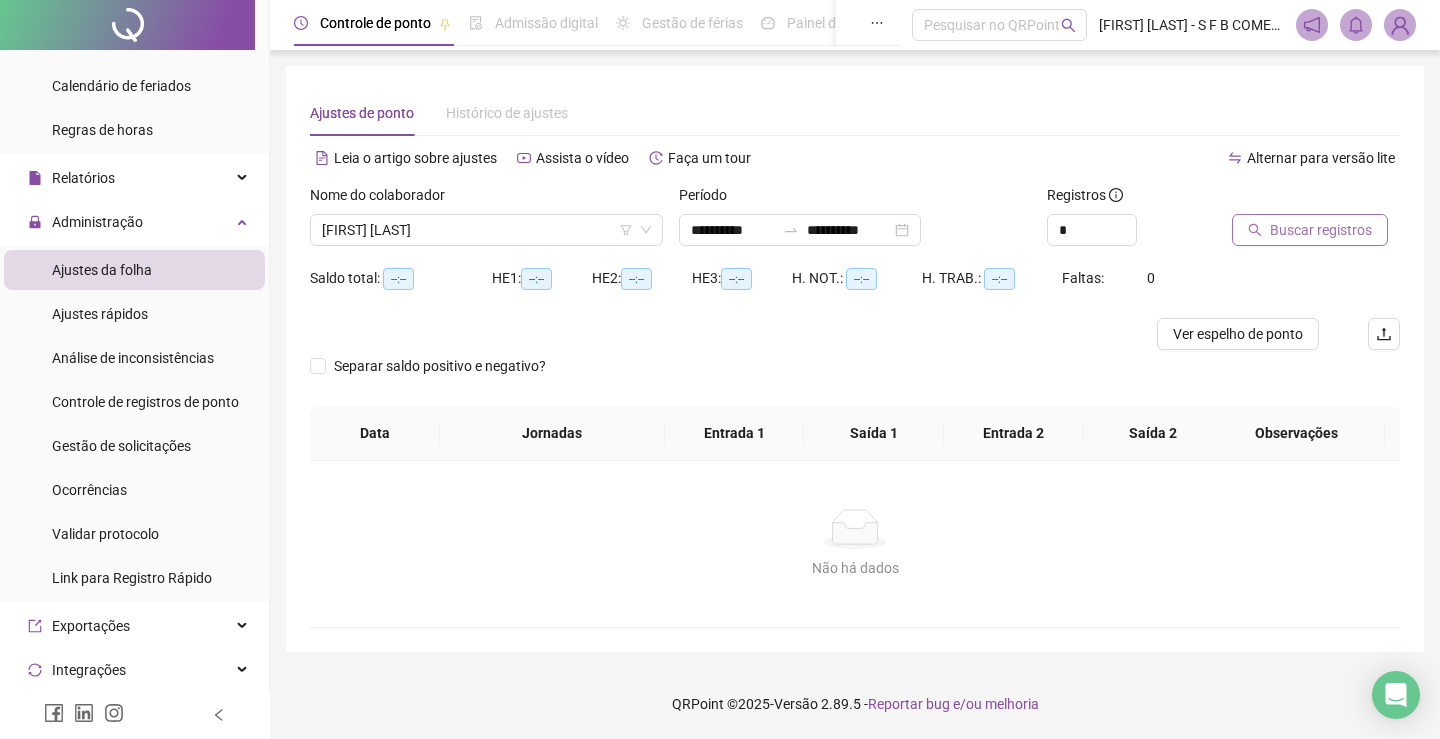 click on "Buscar registros" at bounding box center (1310, 230) 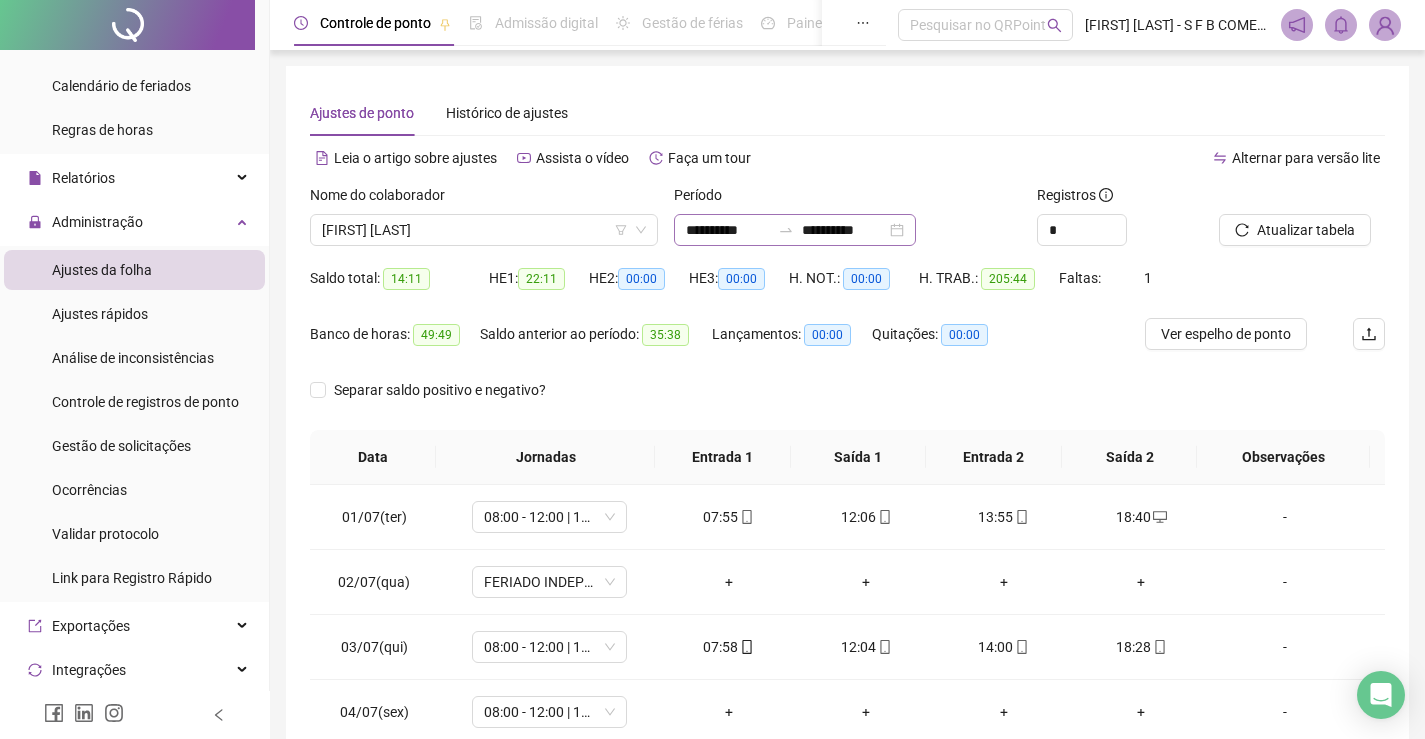 click on "**********" at bounding box center (795, 230) 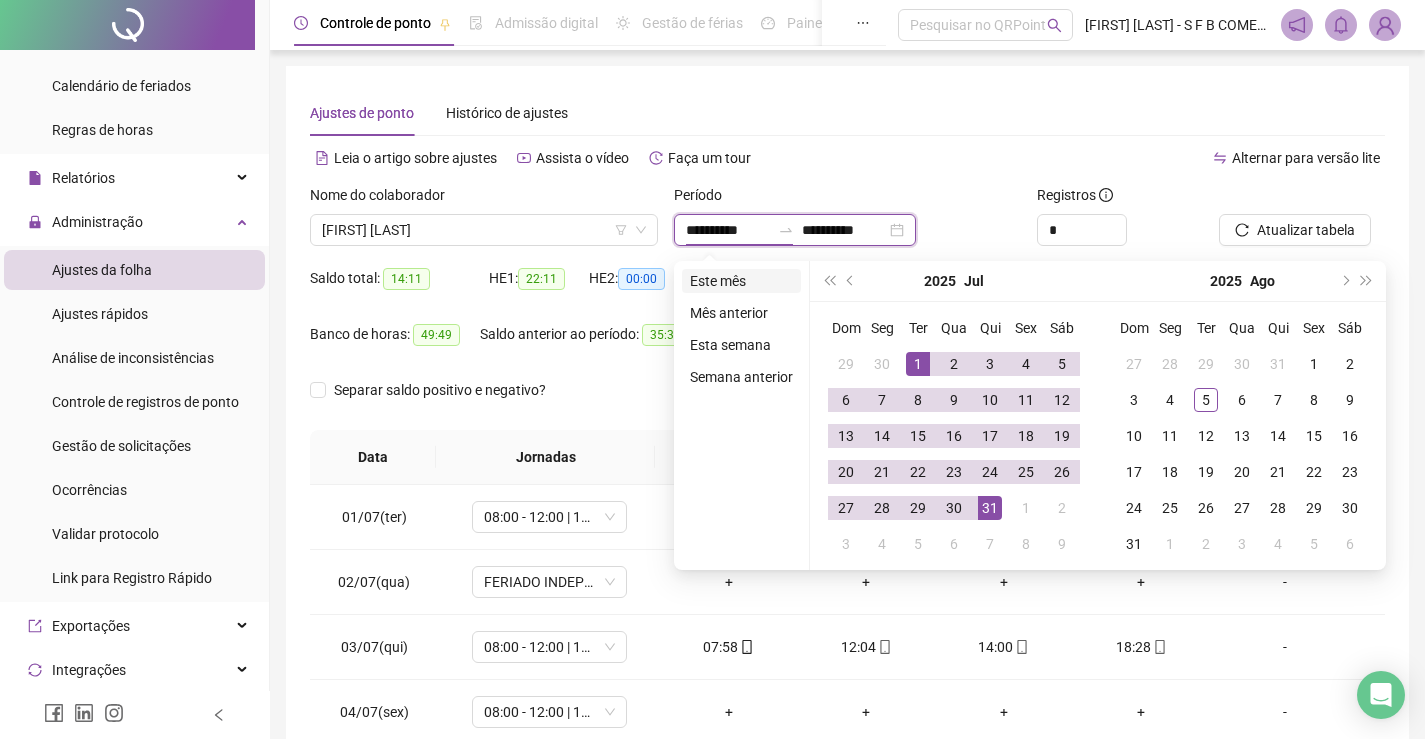 type on "**********" 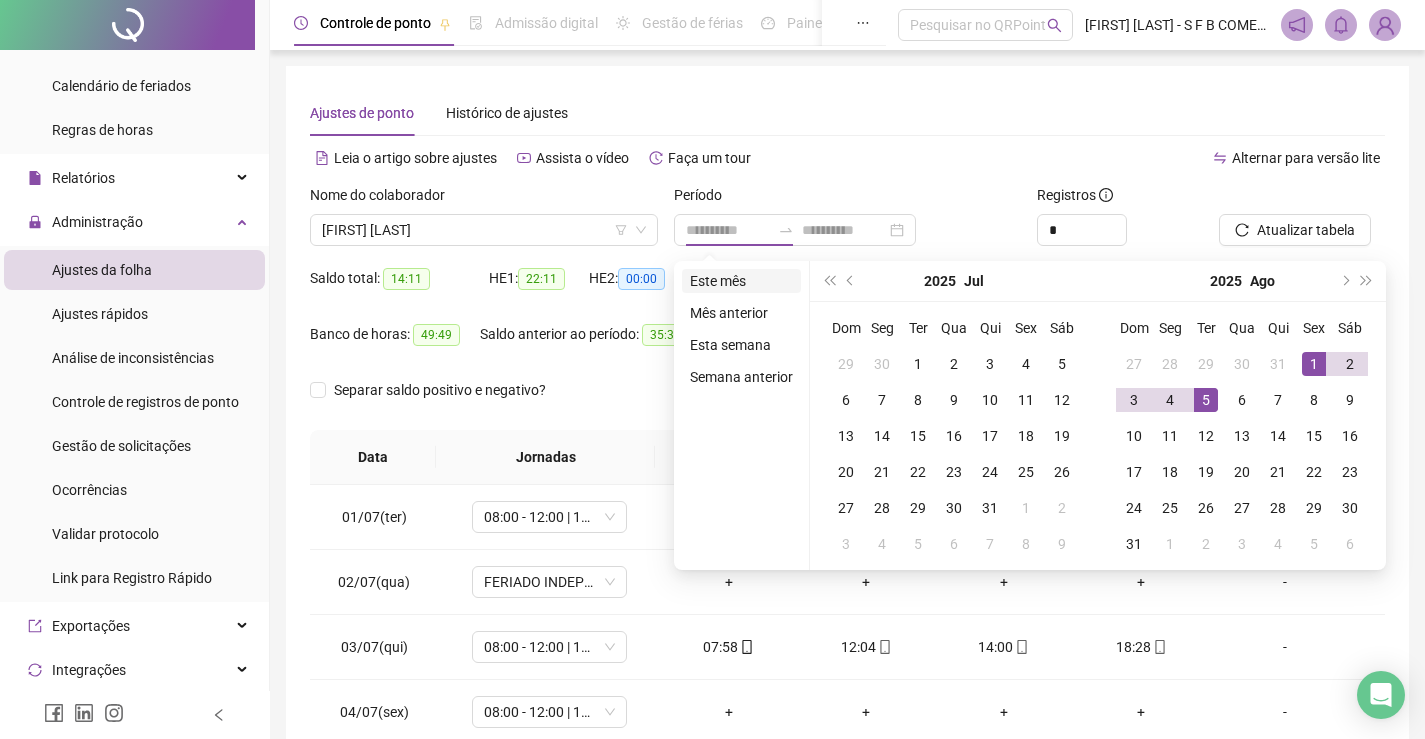 click on "Este mês" at bounding box center (741, 281) 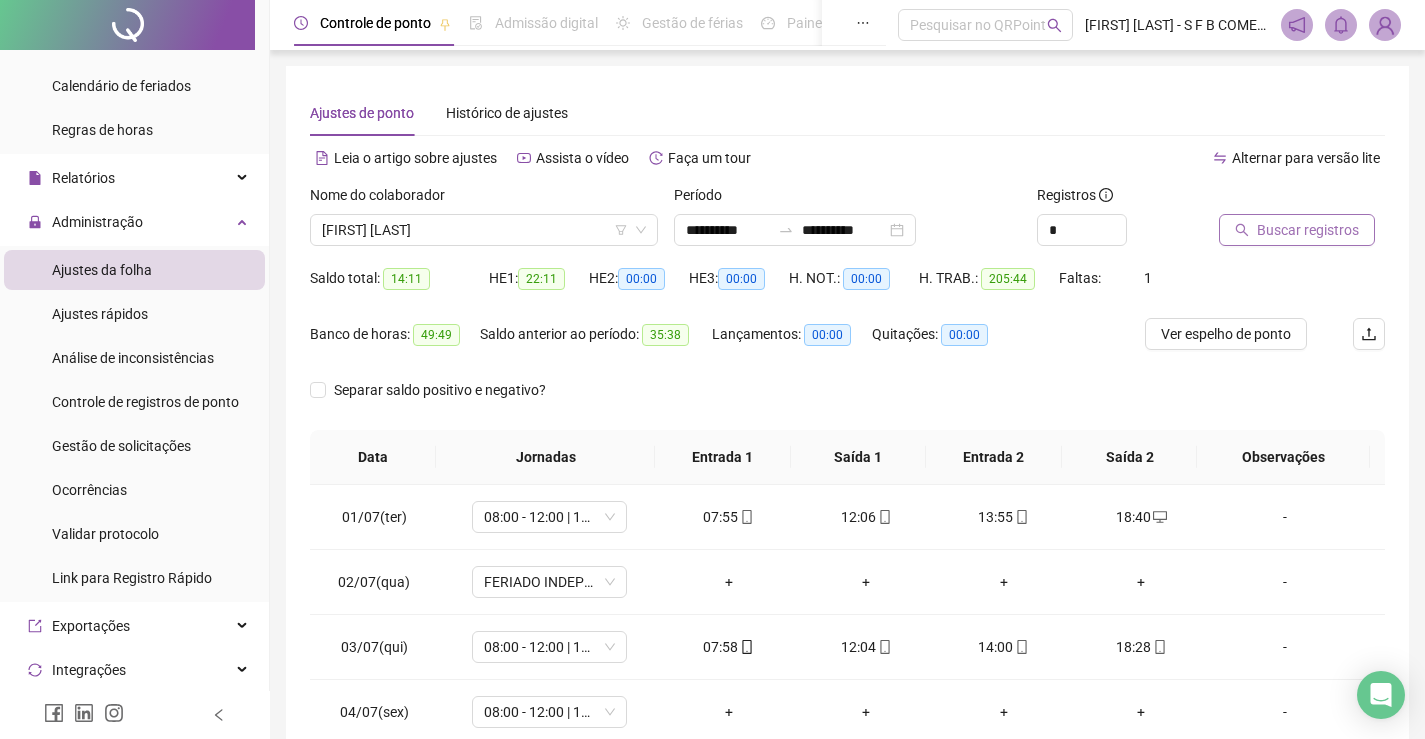 click on "Buscar registros" at bounding box center (1297, 230) 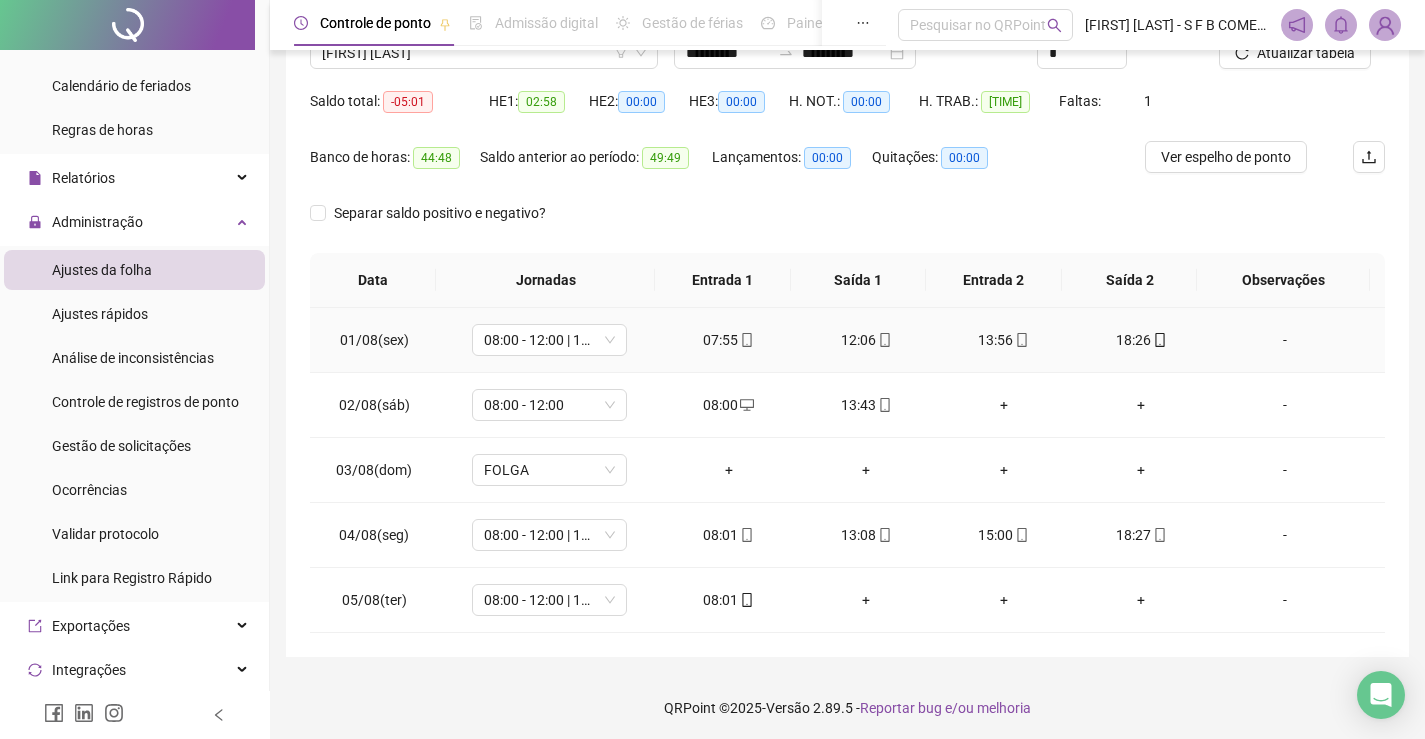 scroll, scrollTop: 181, scrollLeft: 0, axis: vertical 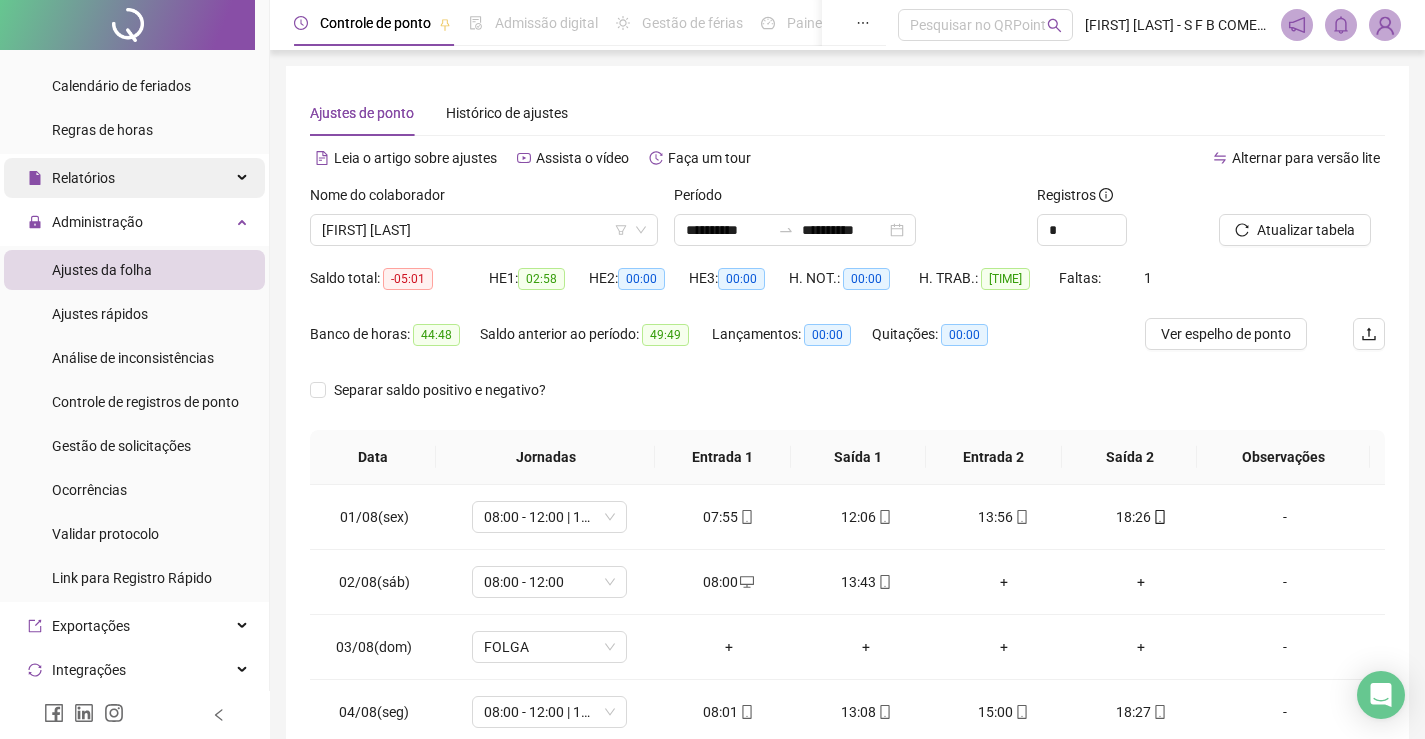 click on "Relatórios" at bounding box center (134, 178) 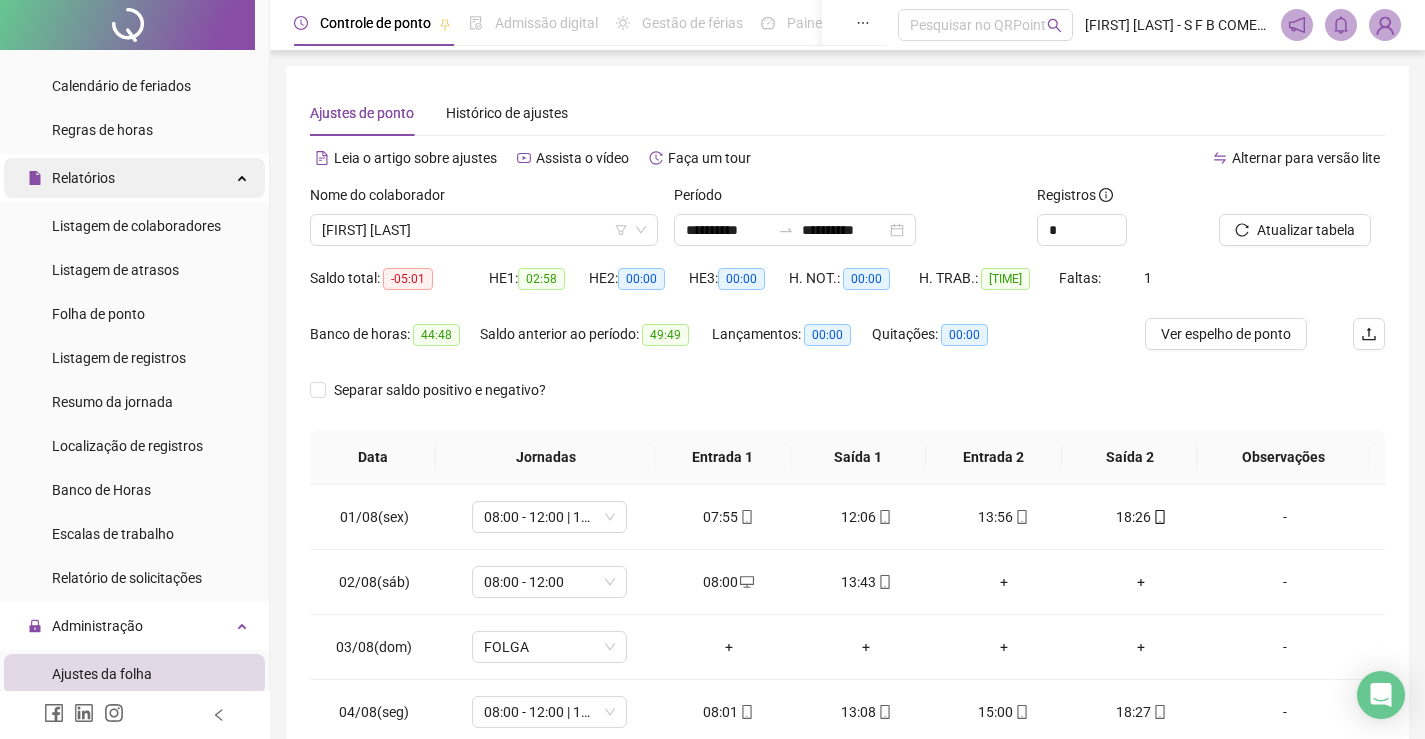 click on "Relatórios" at bounding box center [134, 178] 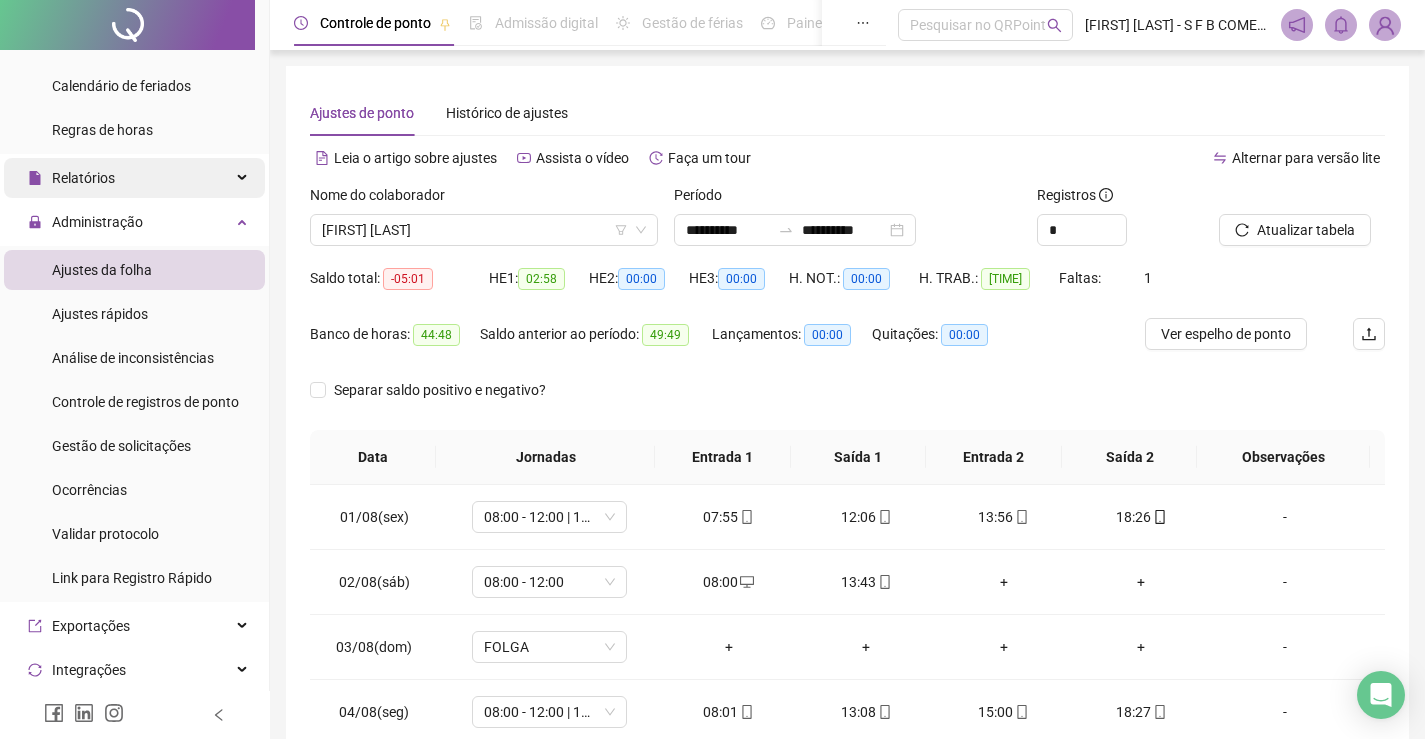 scroll, scrollTop: 100, scrollLeft: 0, axis: vertical 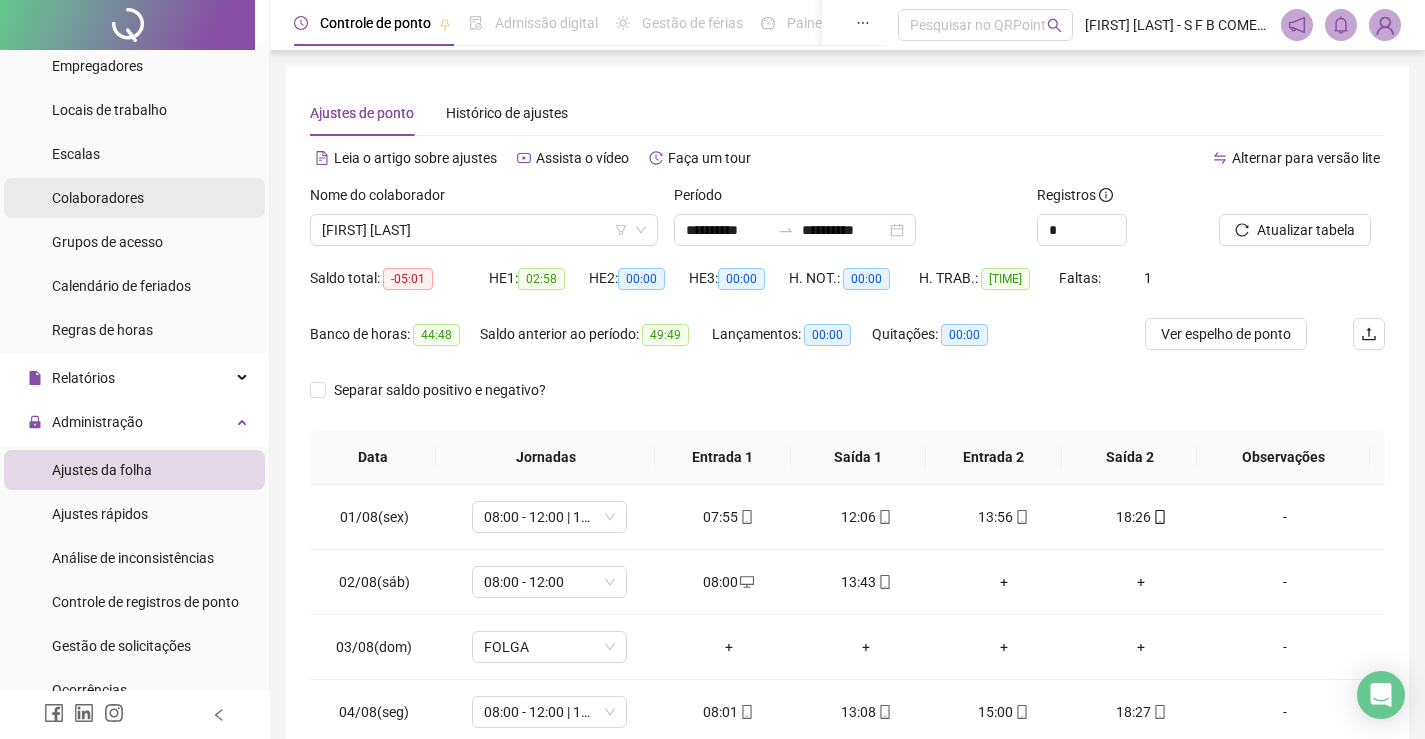 click on "Colaboradores" at bounding box center [134, 198] 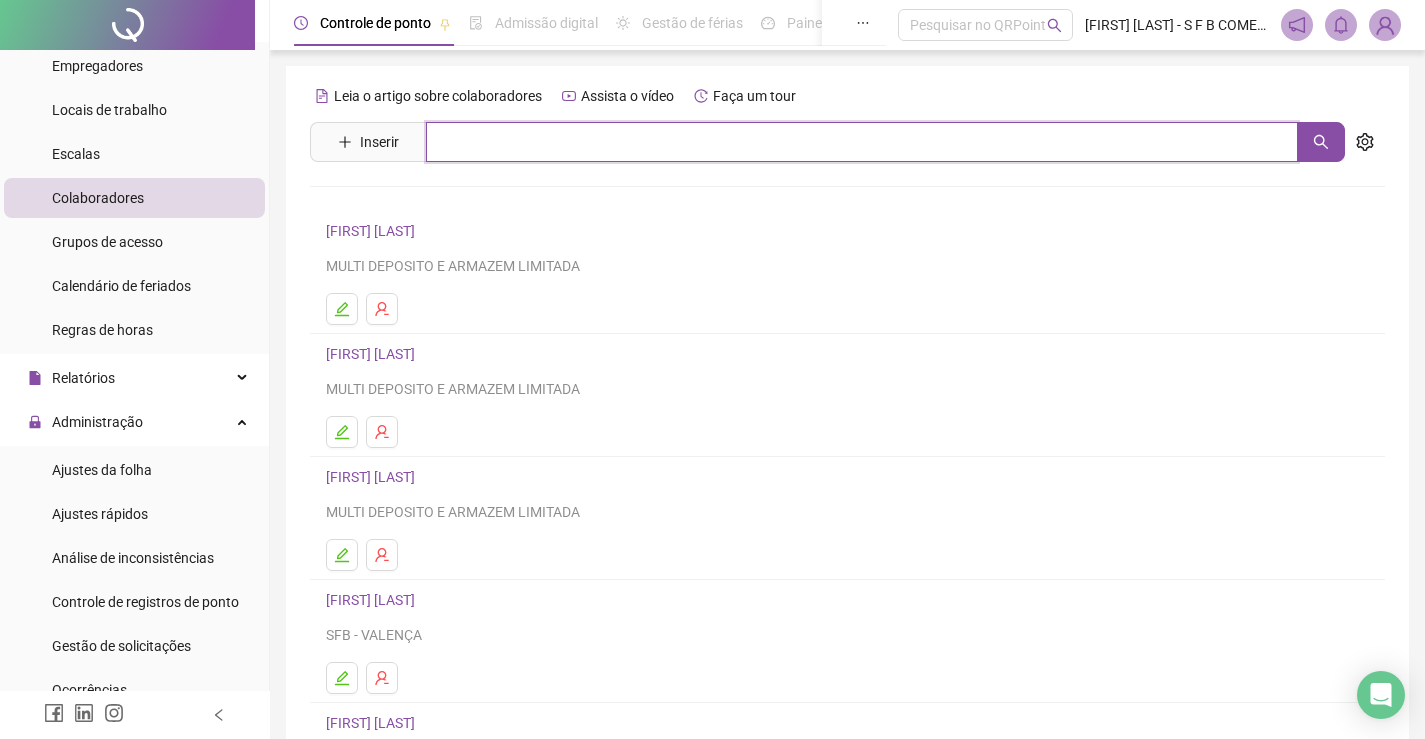 click at bounding box center (862, 142) 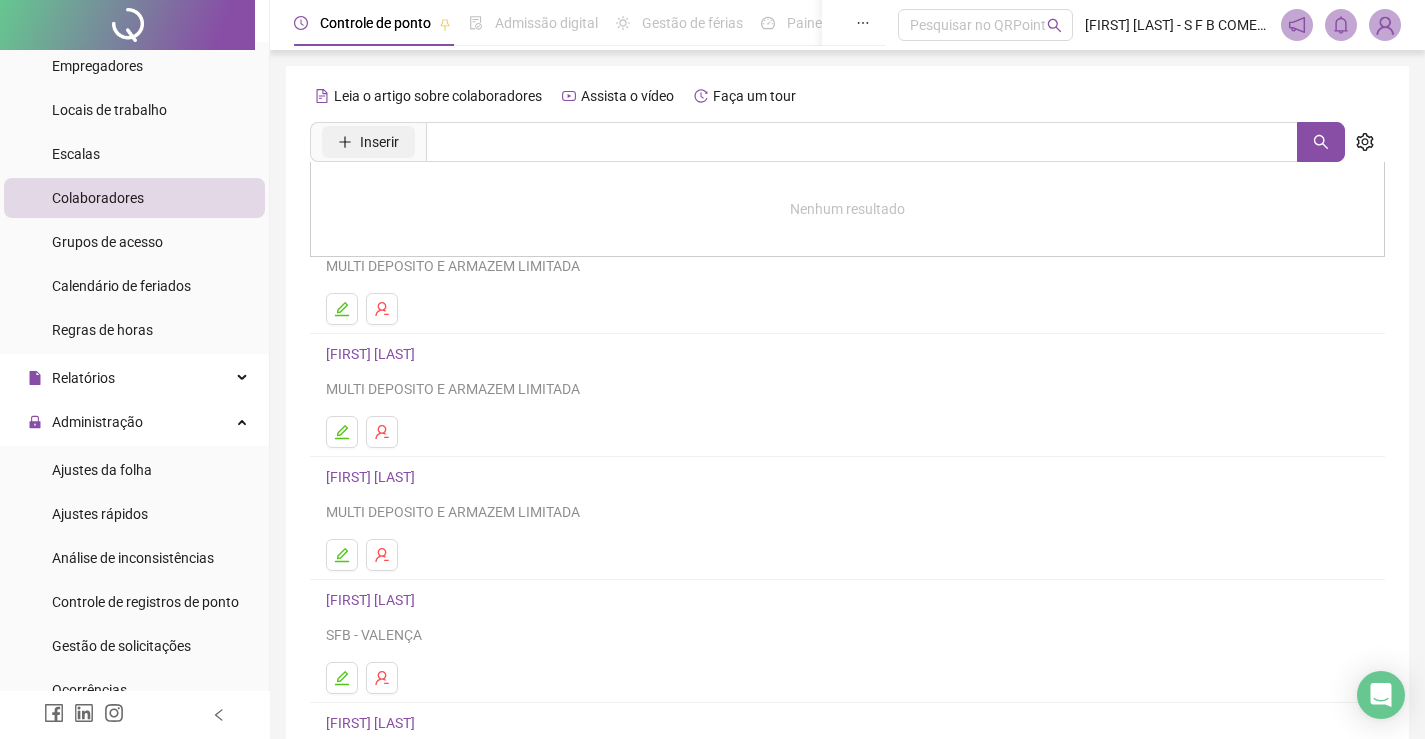 click on "Inserir" at bounding box center (379, 142) 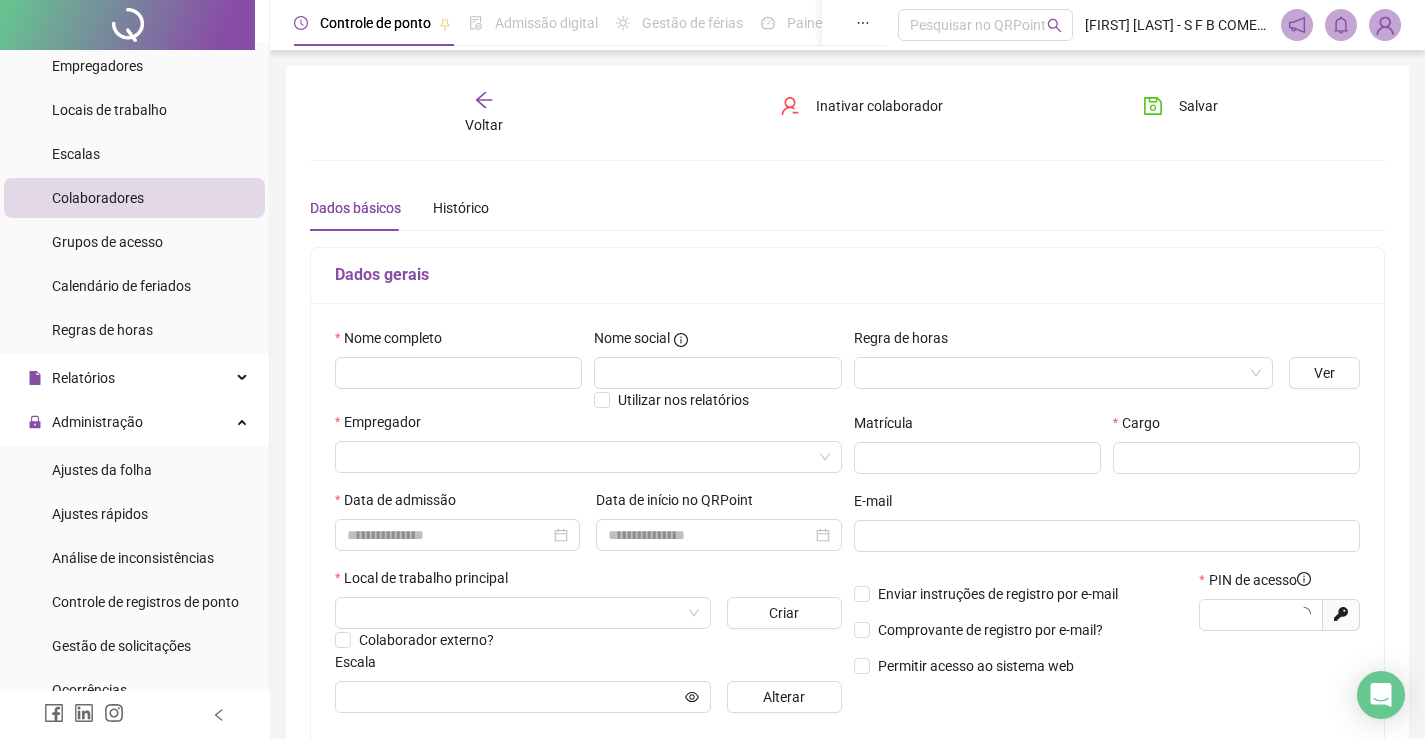 type on "*****" 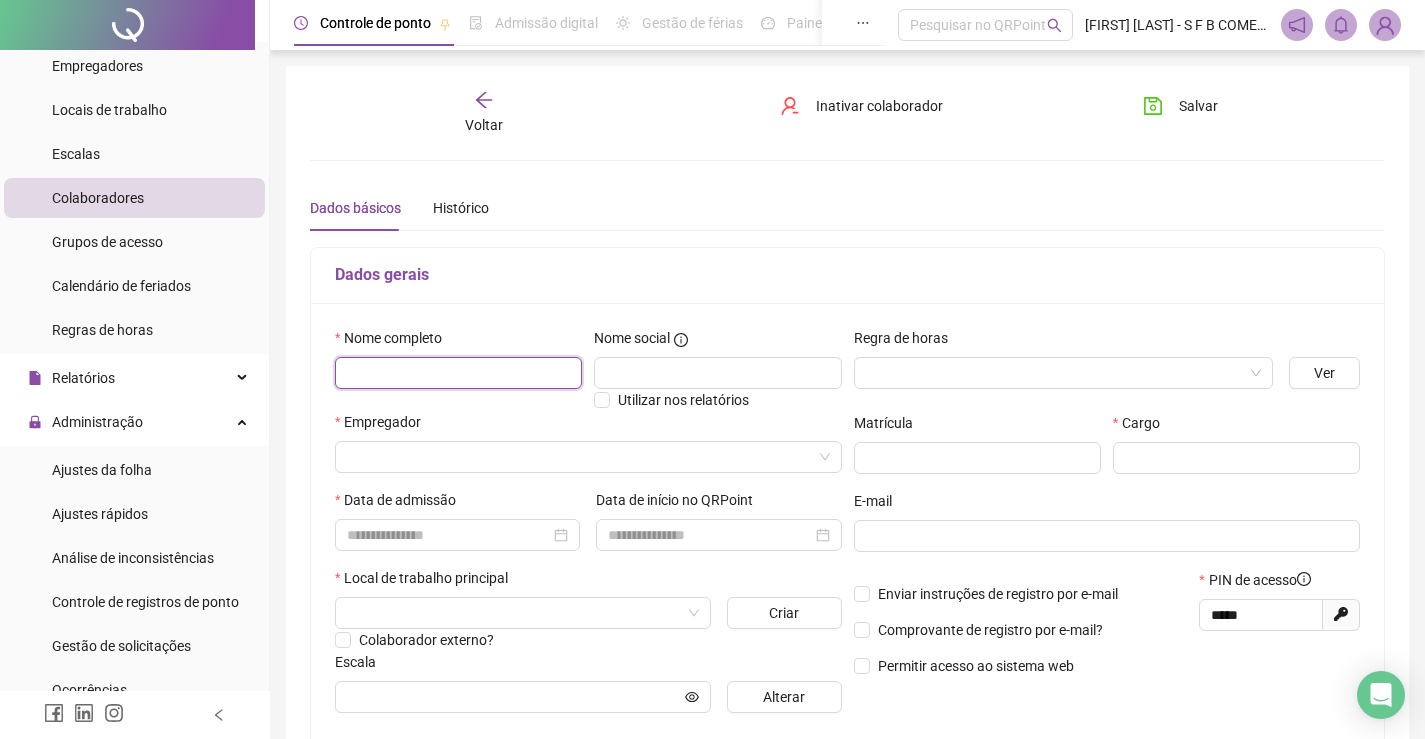 click at bounding box center [458, 373] 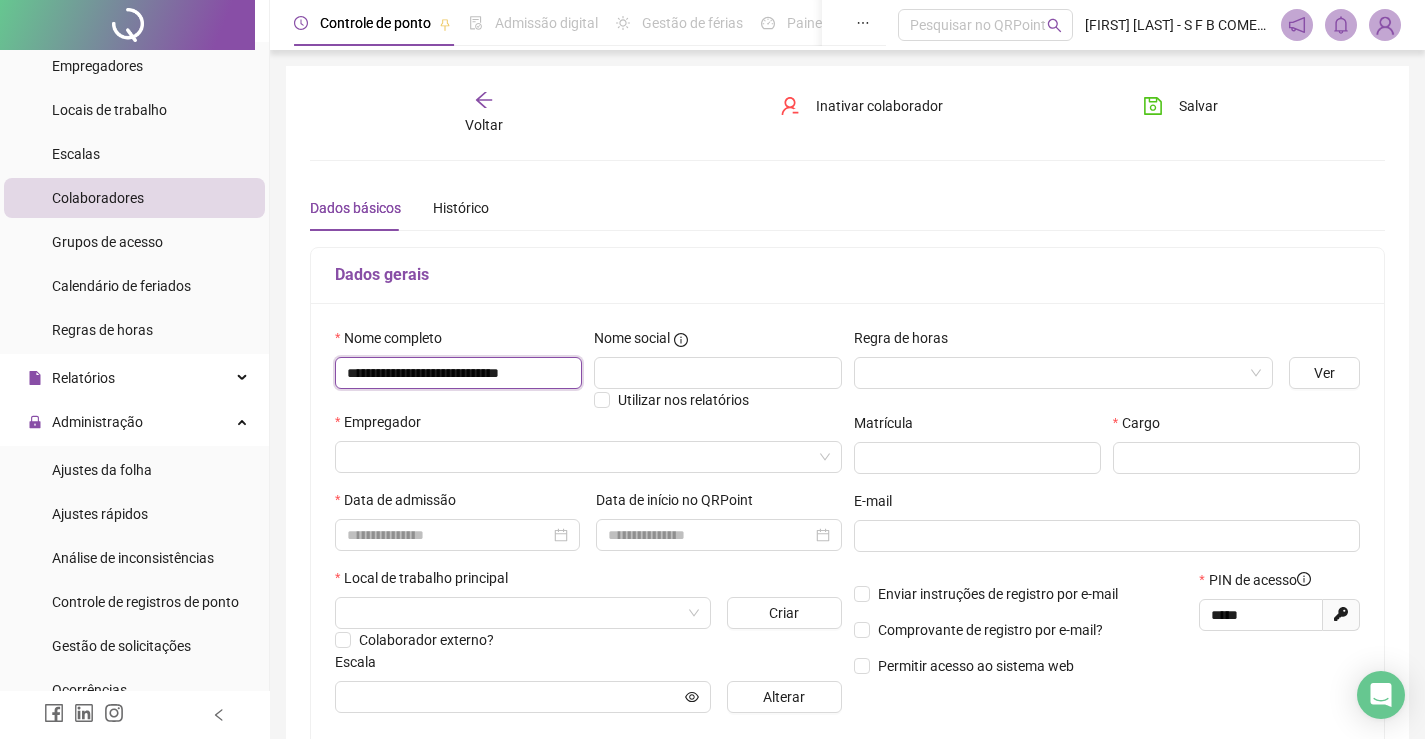 type on "**********" 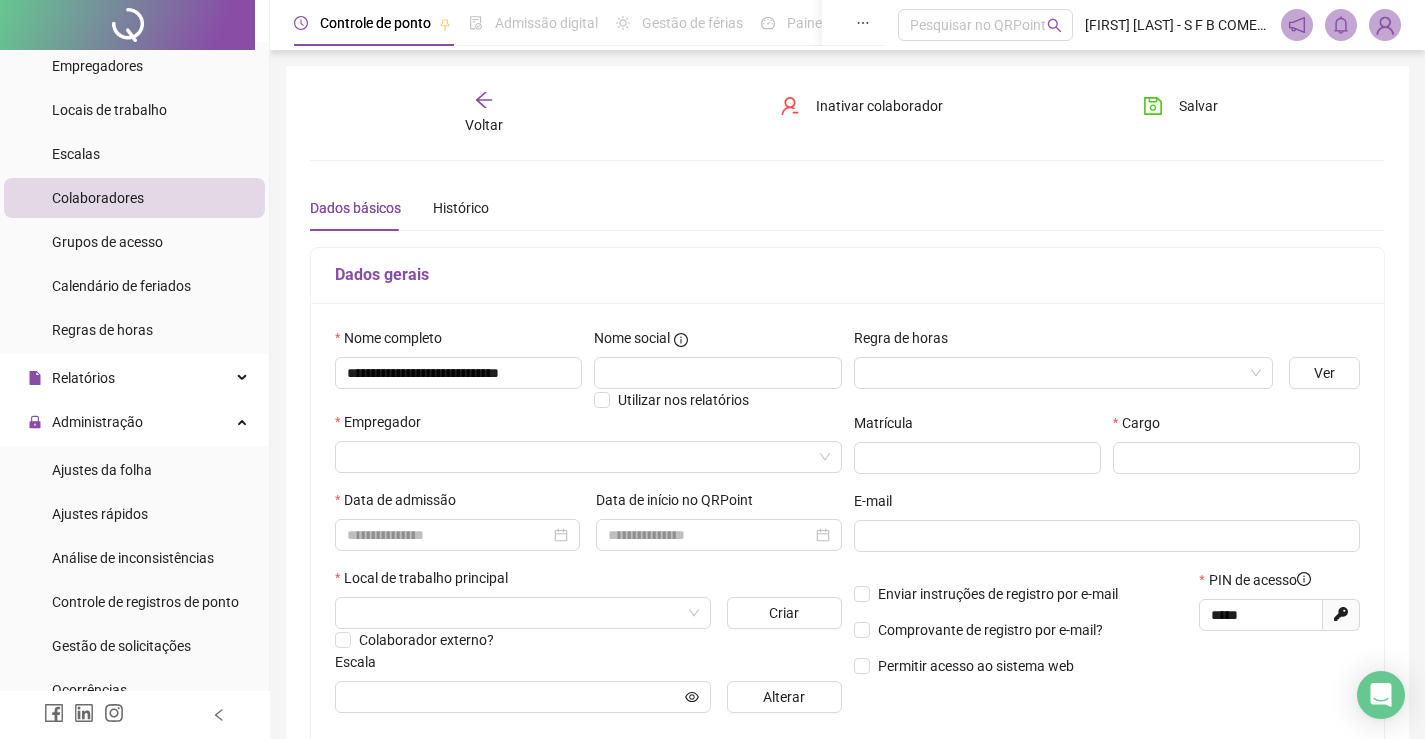click on "Dados gerais" at bounding box center [847, 275] 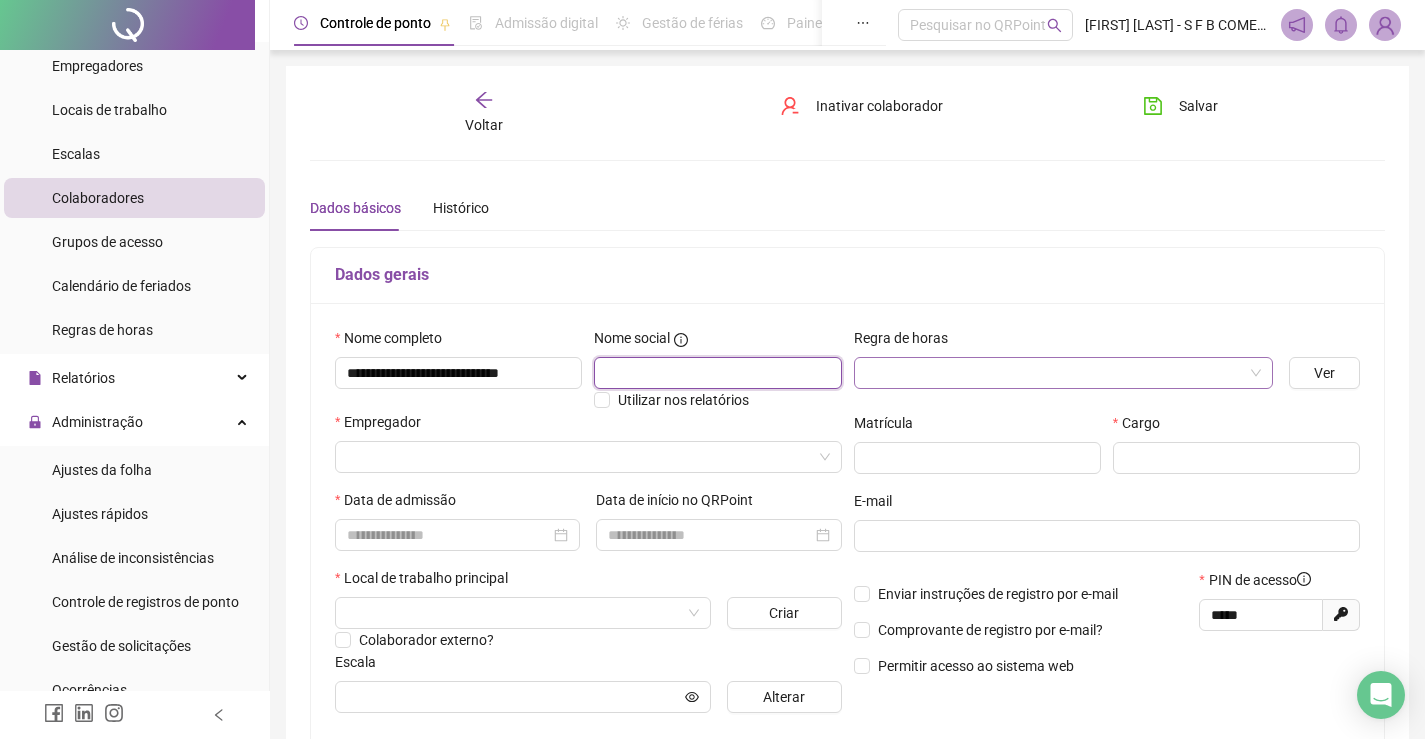 drag, startPoint x: 710, startPoint y: 383, endPoint x: 887, endPoint y: 361, distance: 178.36198 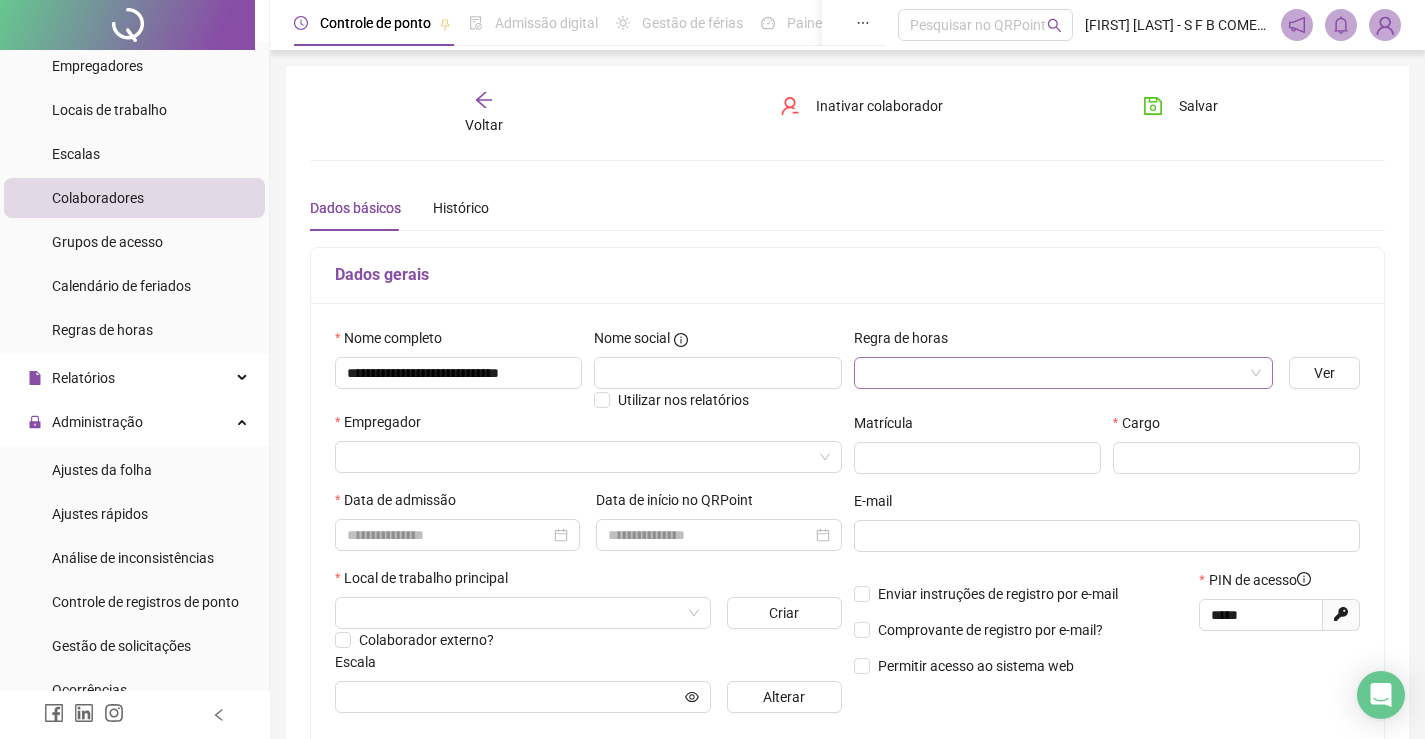 click at bounding box center [1054, 373] 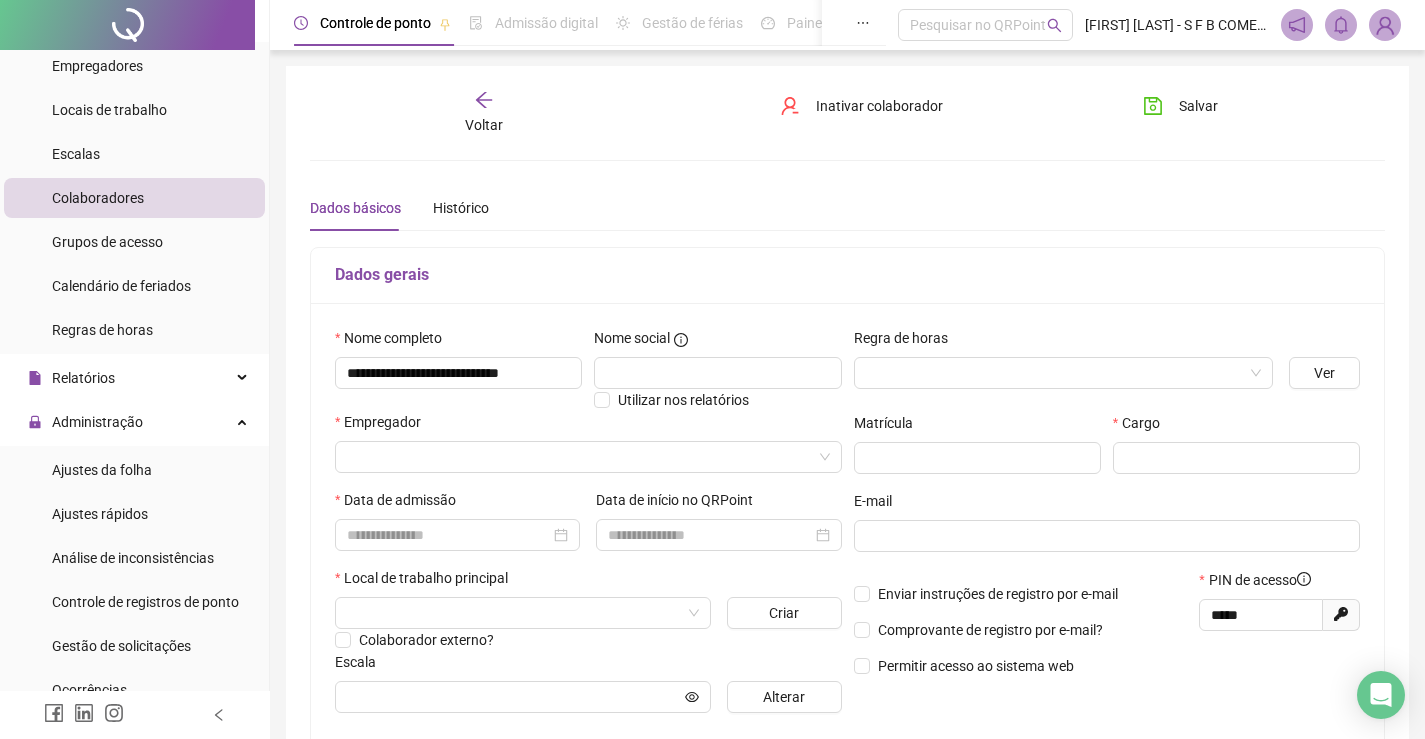 click on "Dados gerais" at bounding box center [847, 276] 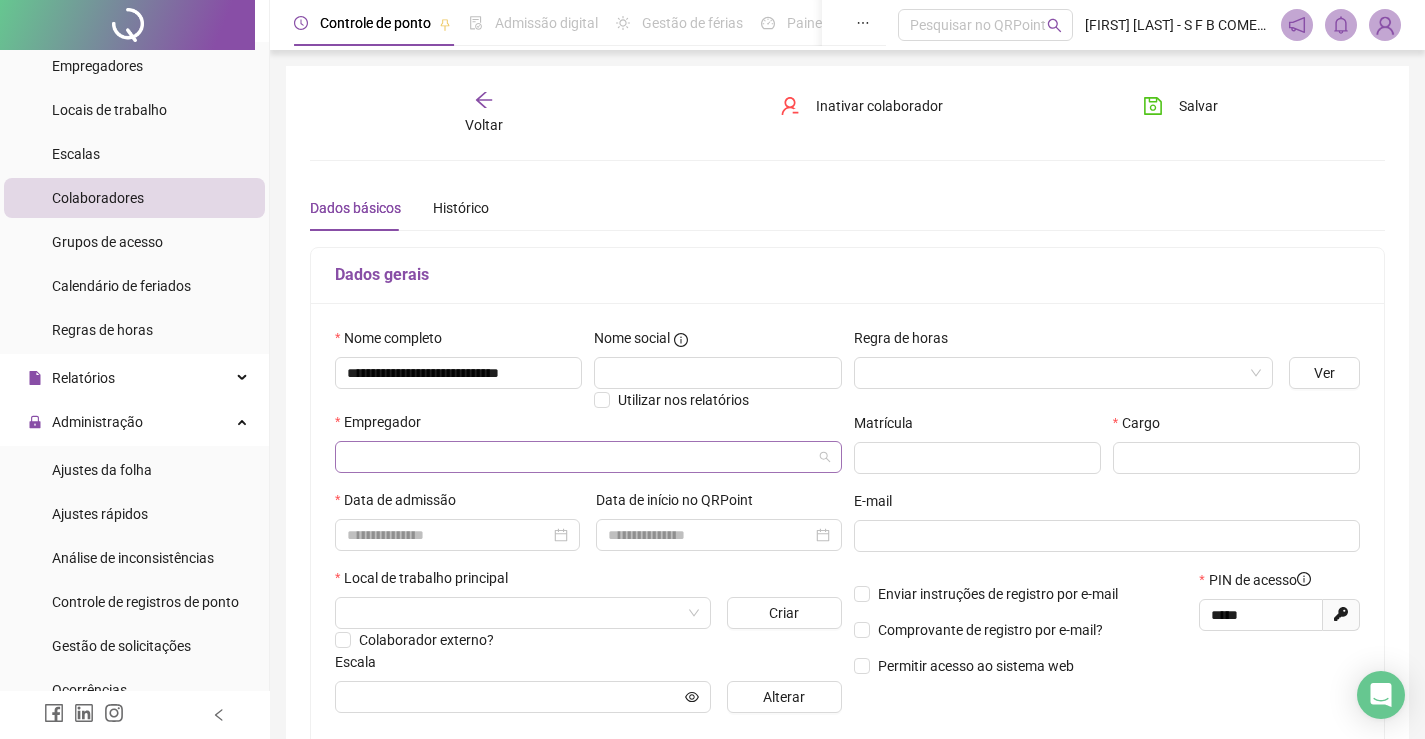 click at bounding box center [579, 457] 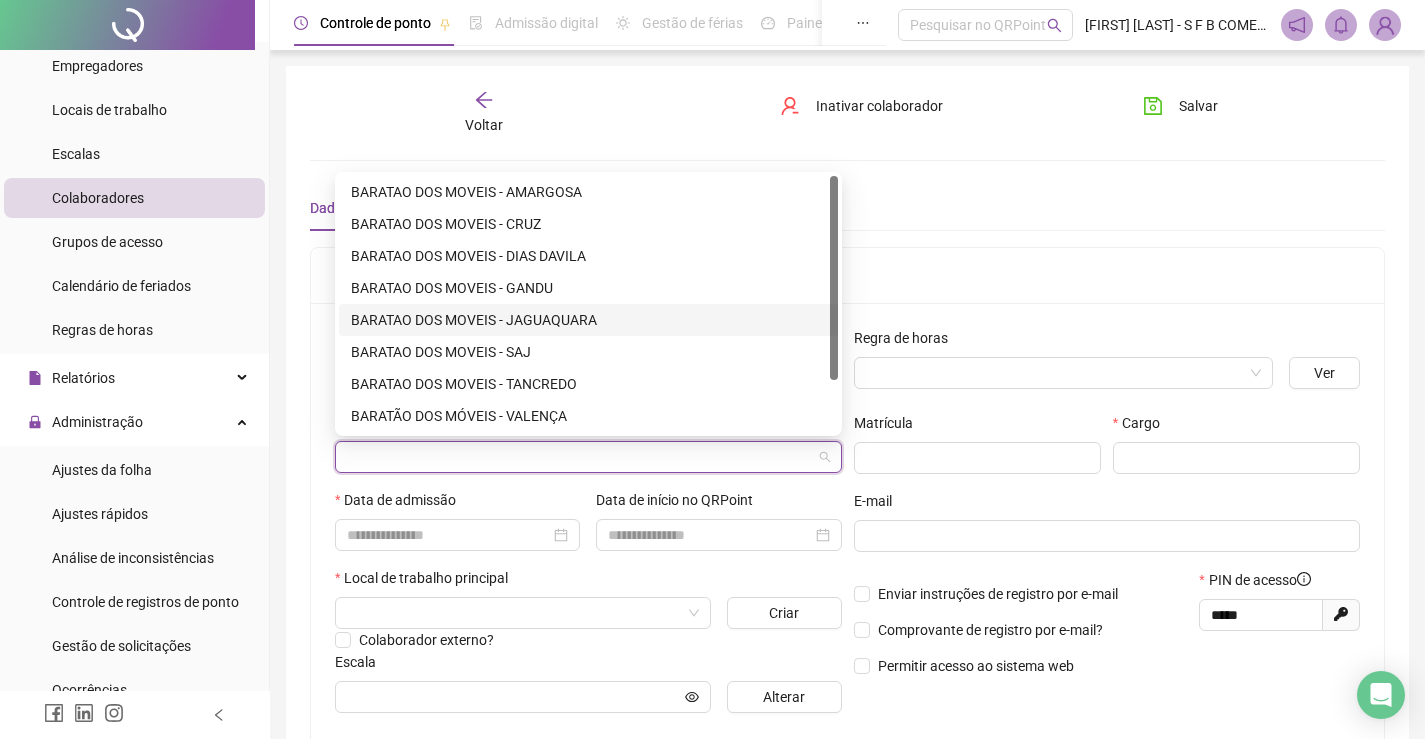 scroll, scrollTop: 64, scrollLeft: 0, axis: vertical 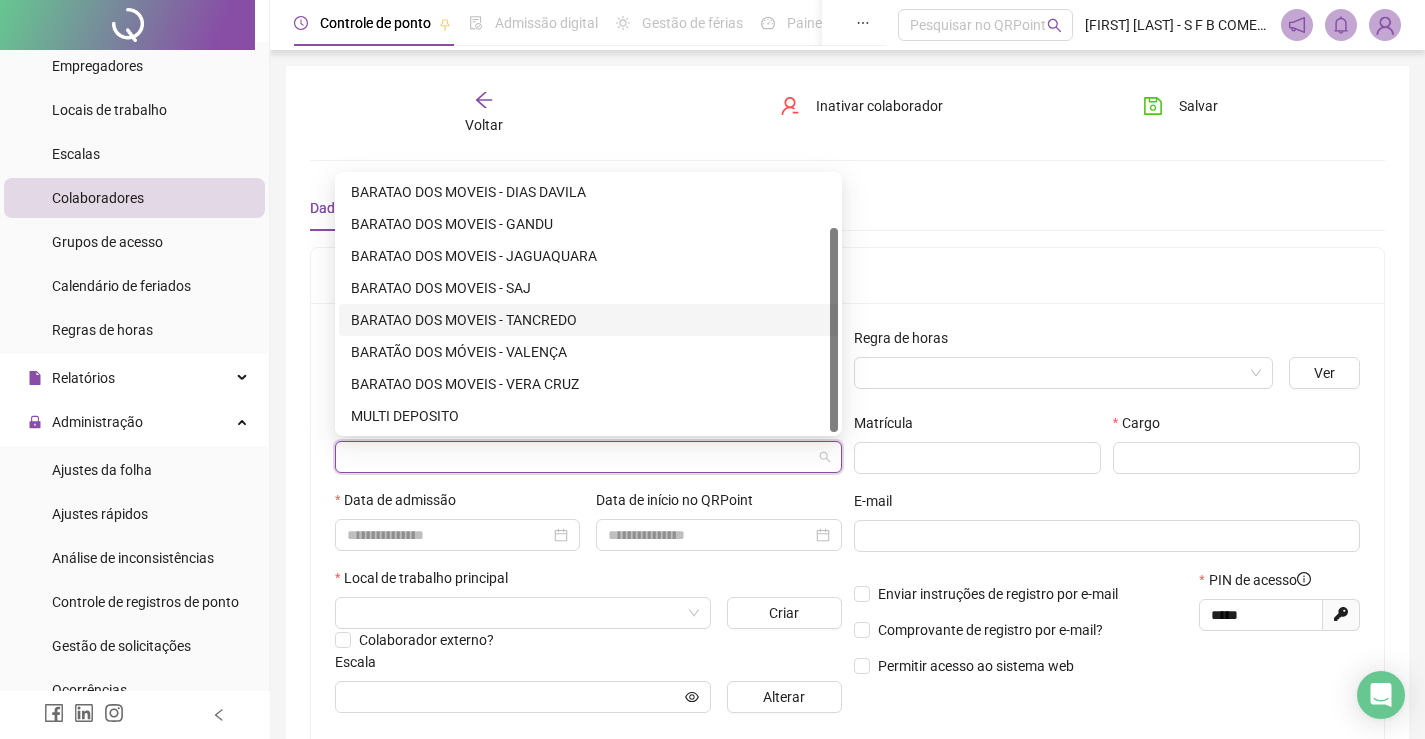 click on "BARATAO DOS MOVEIS - TANCREDO" at bounding box center (588, 320) 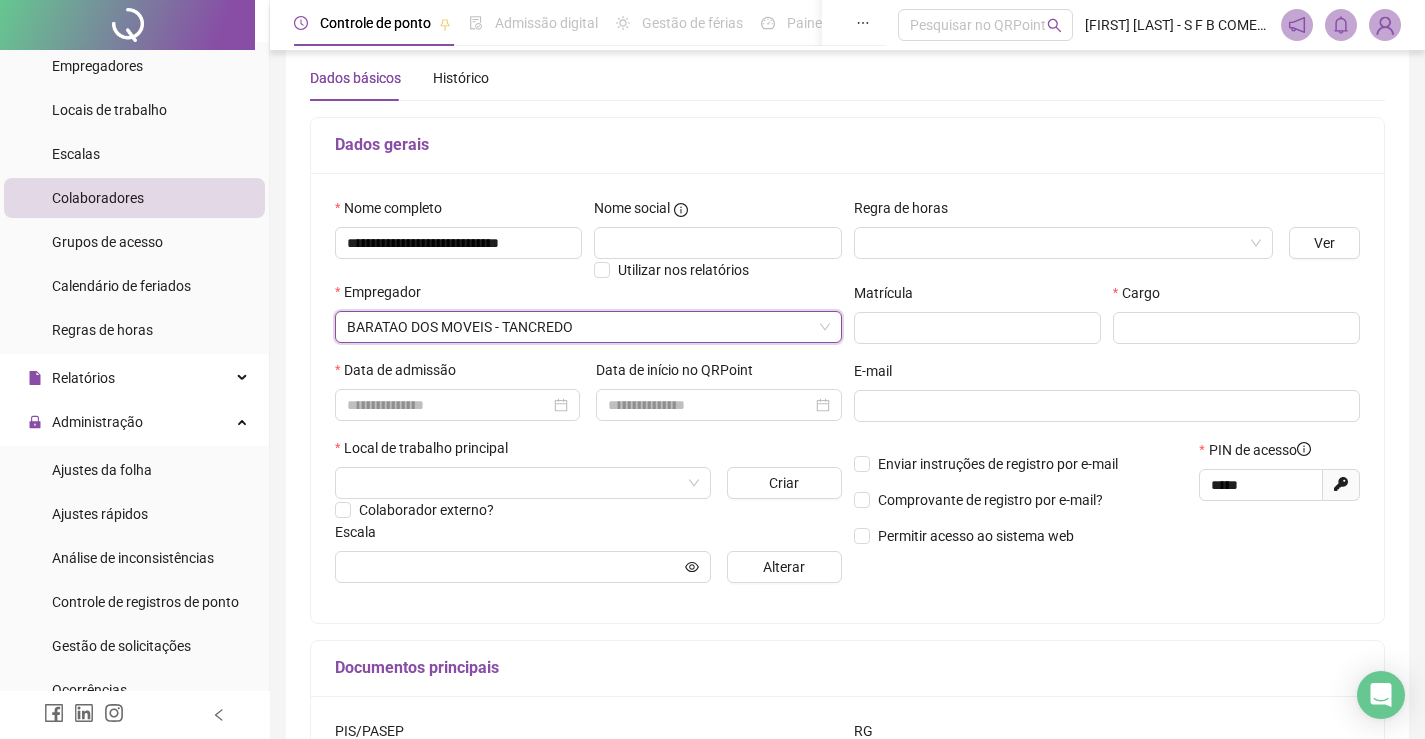 scroll, scrollTop: 200, scrollLeft: 0, axis: vertical 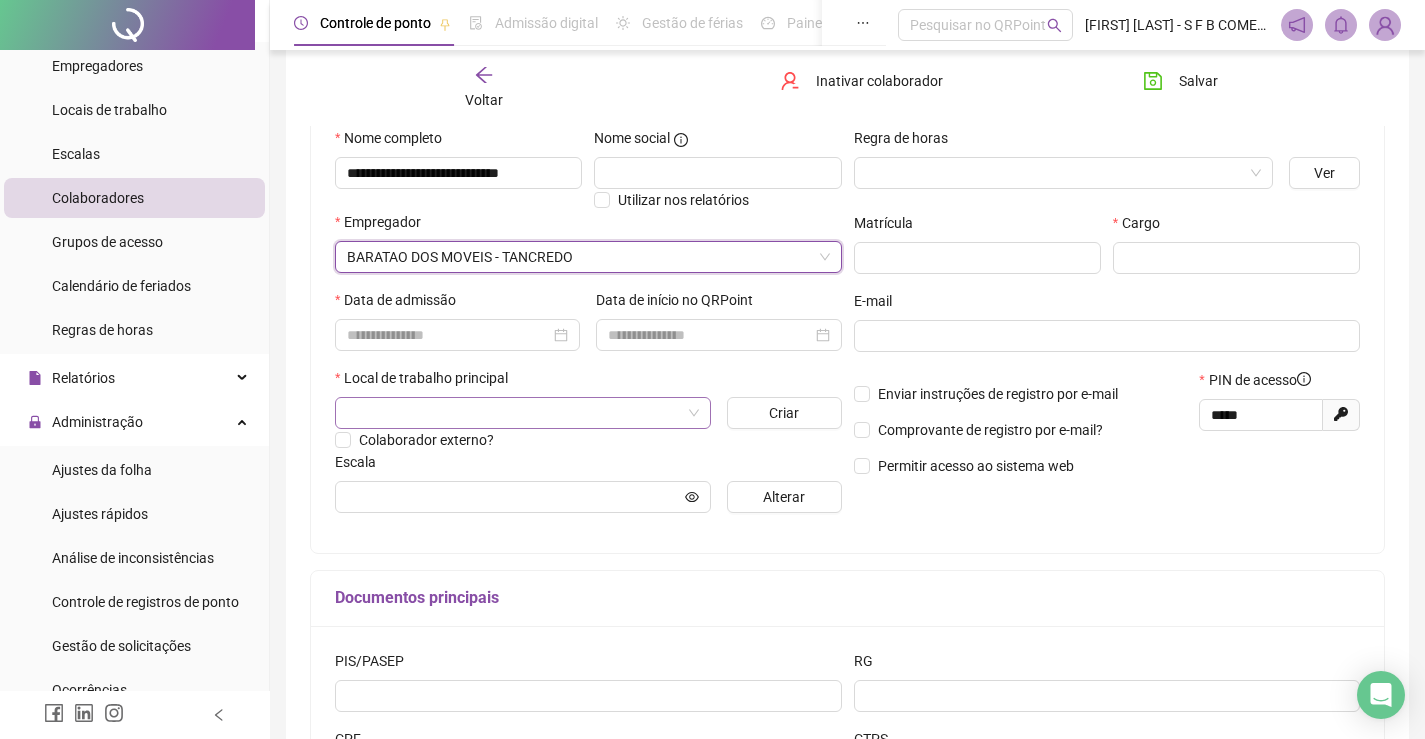 click at bounding box center (514, 413) 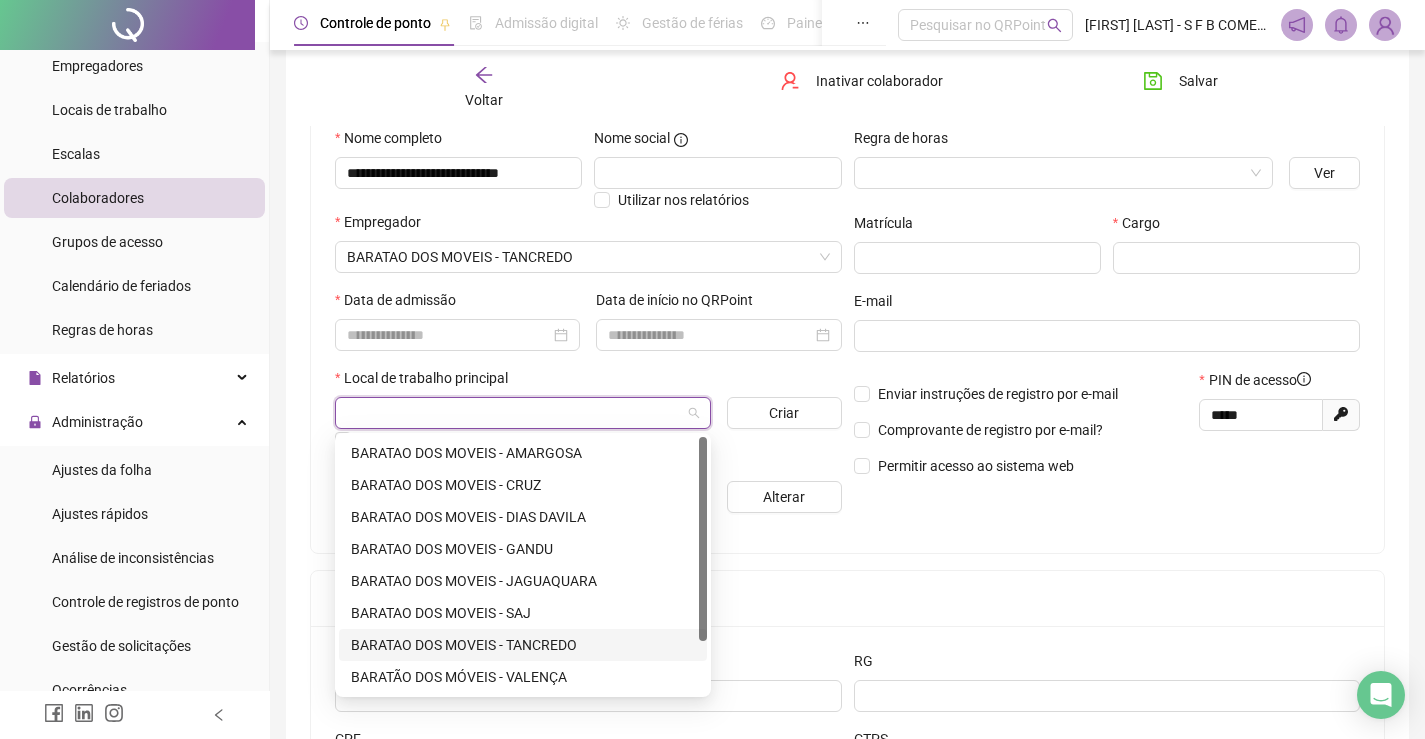 click on "BARATAO DOS MOVEIS - TANCREDO" at bounding box center [523, 645] 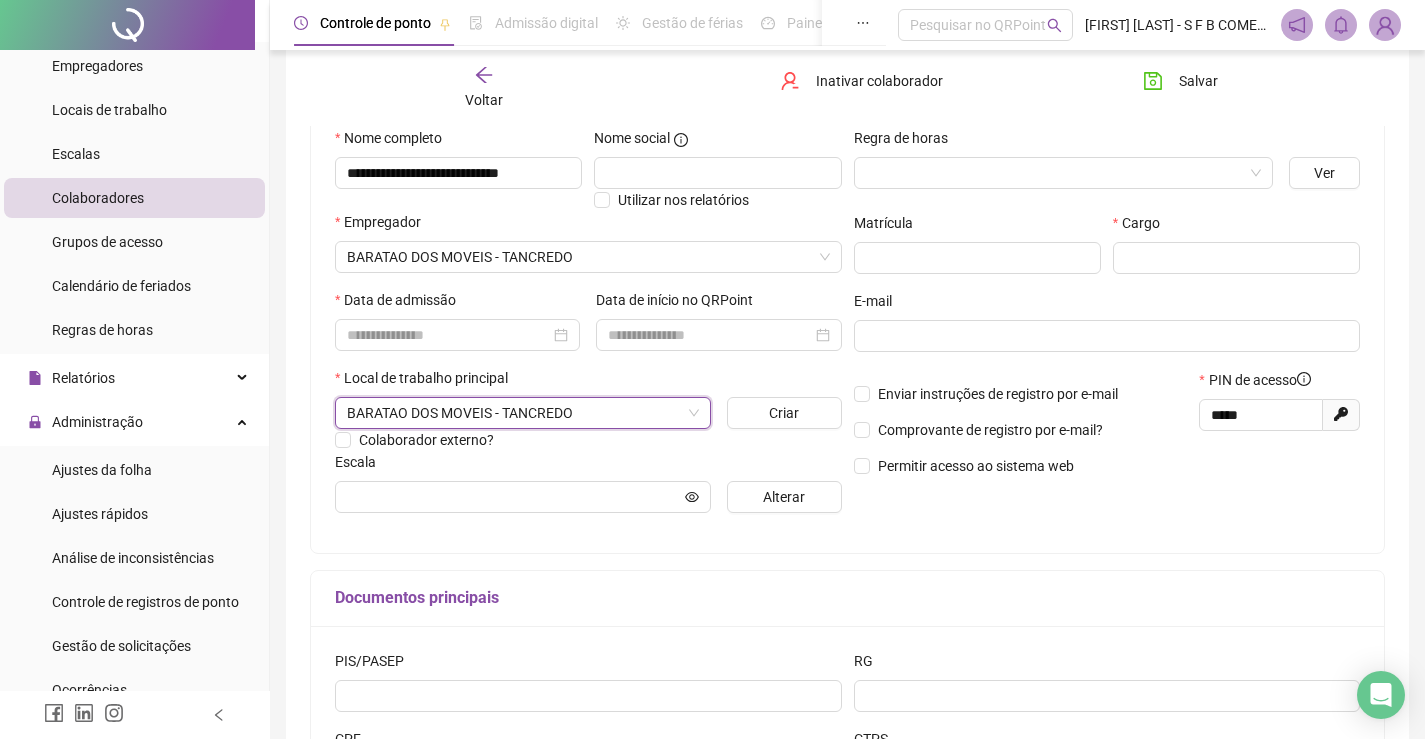 click on "Data de admissão" at bounding box center [457, 304] 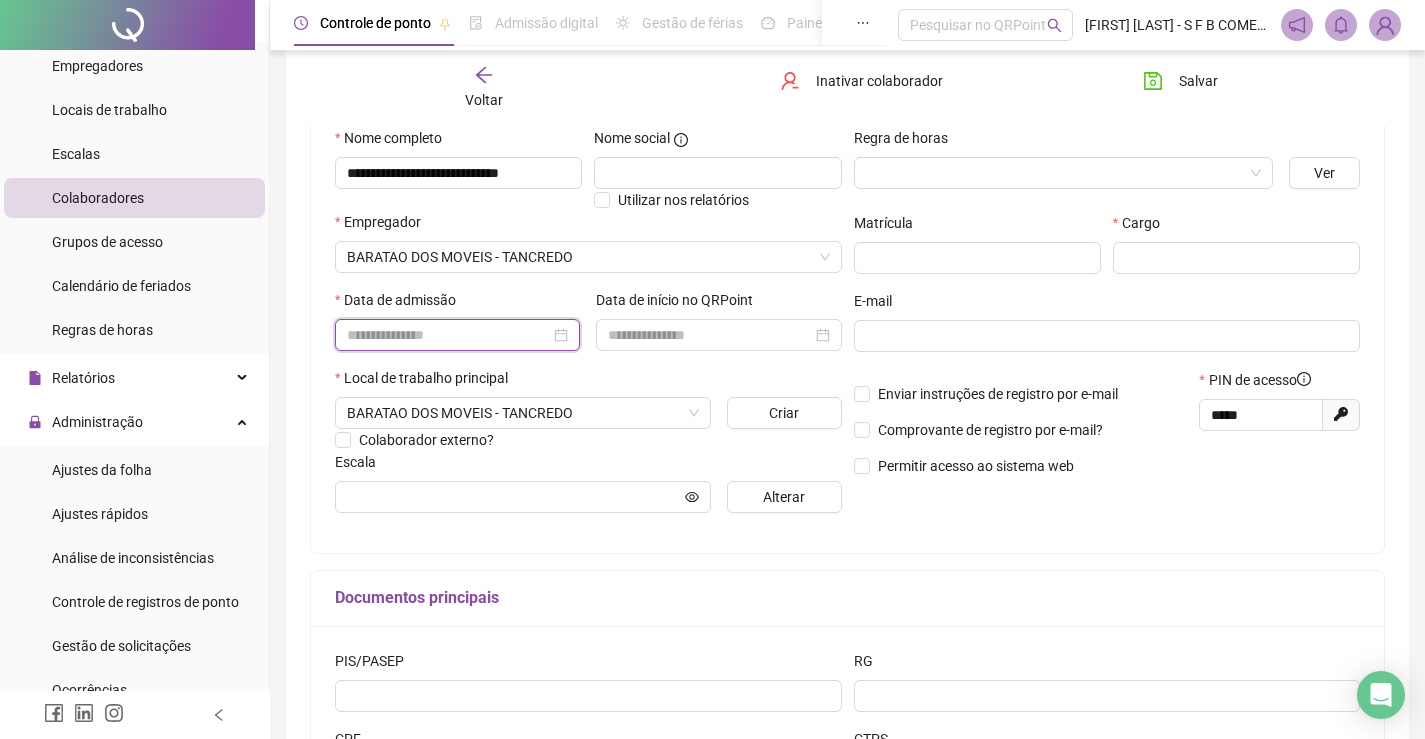 click at bounding box center [448, 335] 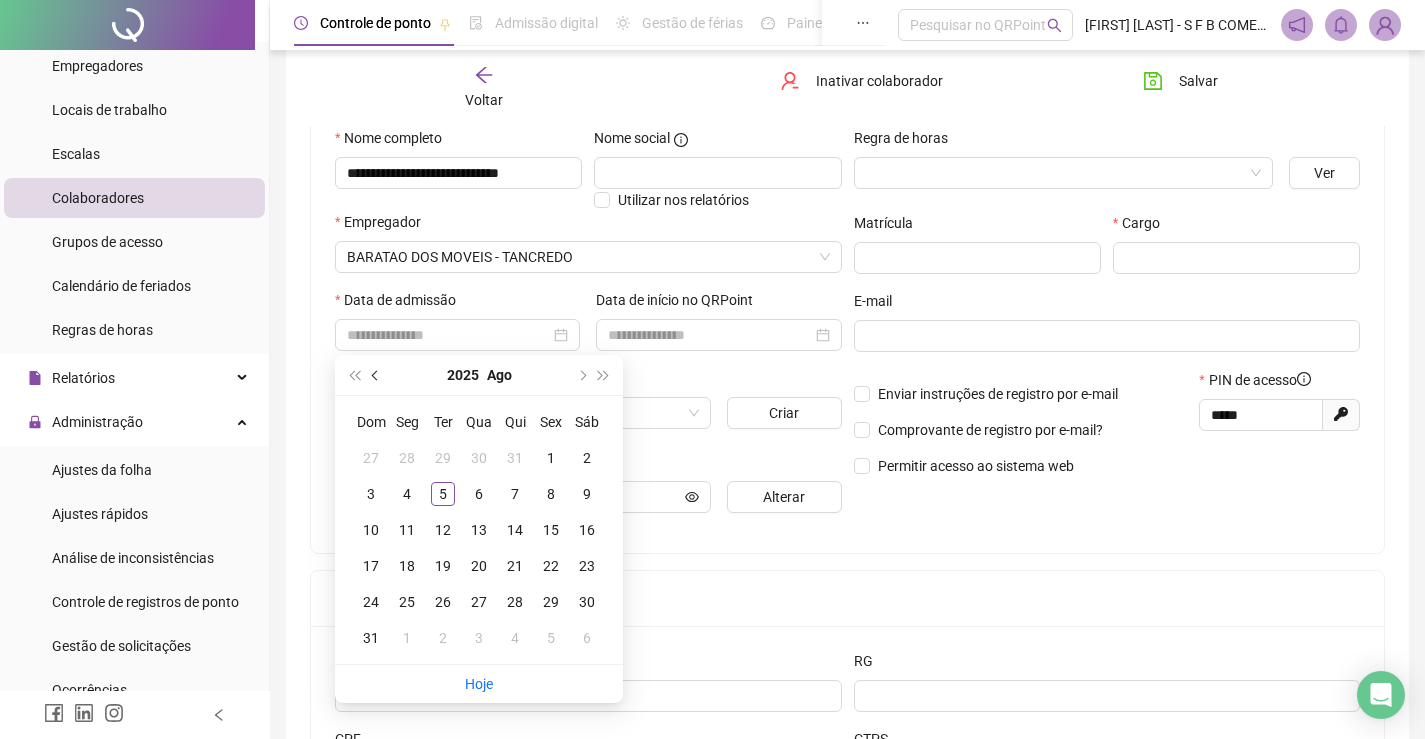 click at bounding box center [377, 375] 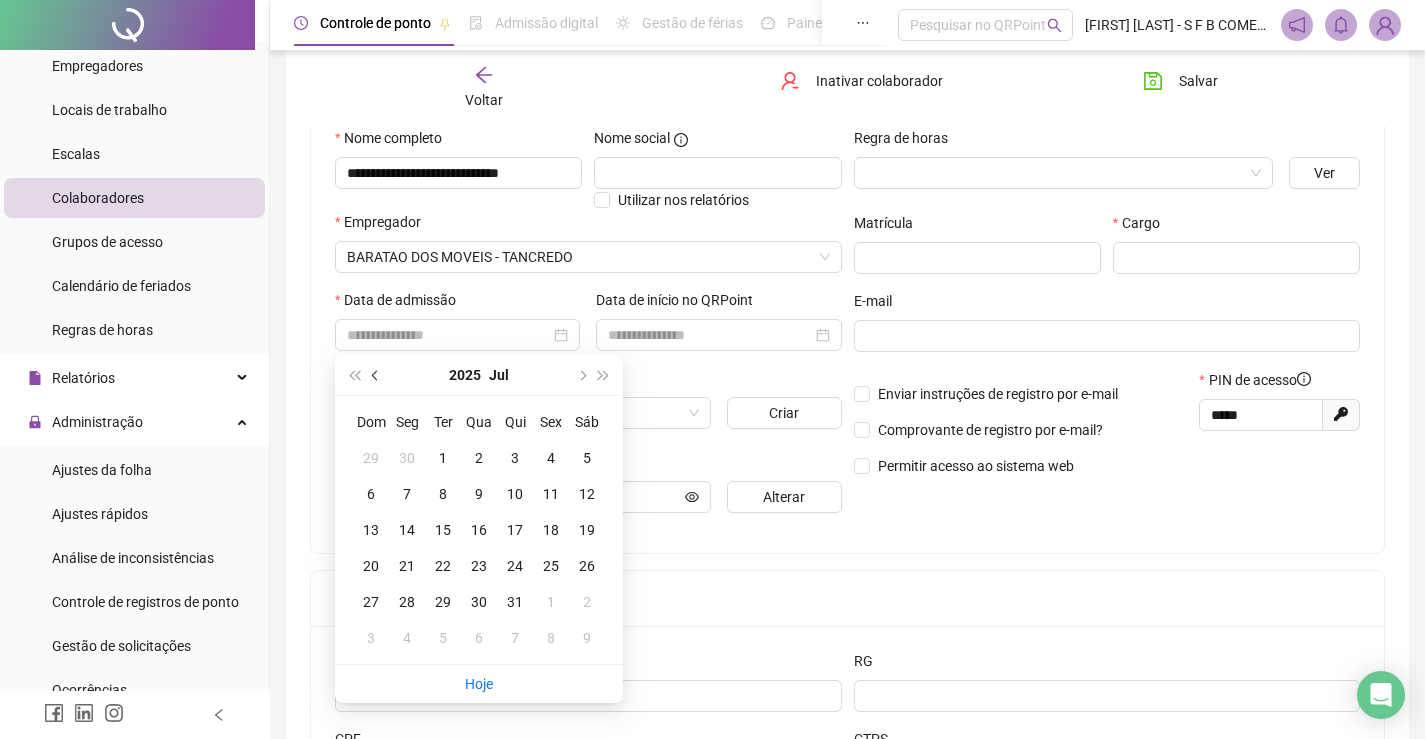 click at bounding box center (376, 375) 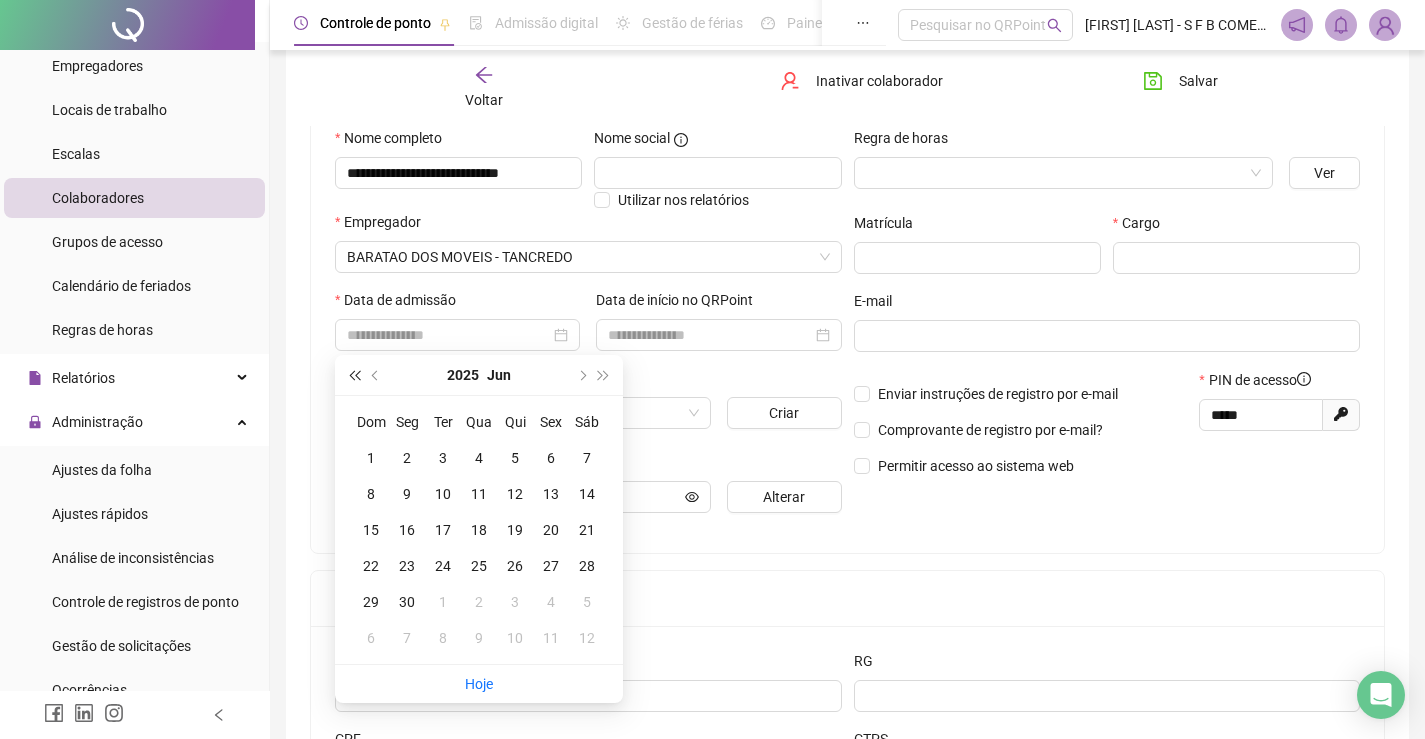click on "2025 Jun" at bounding box center [479, 375] 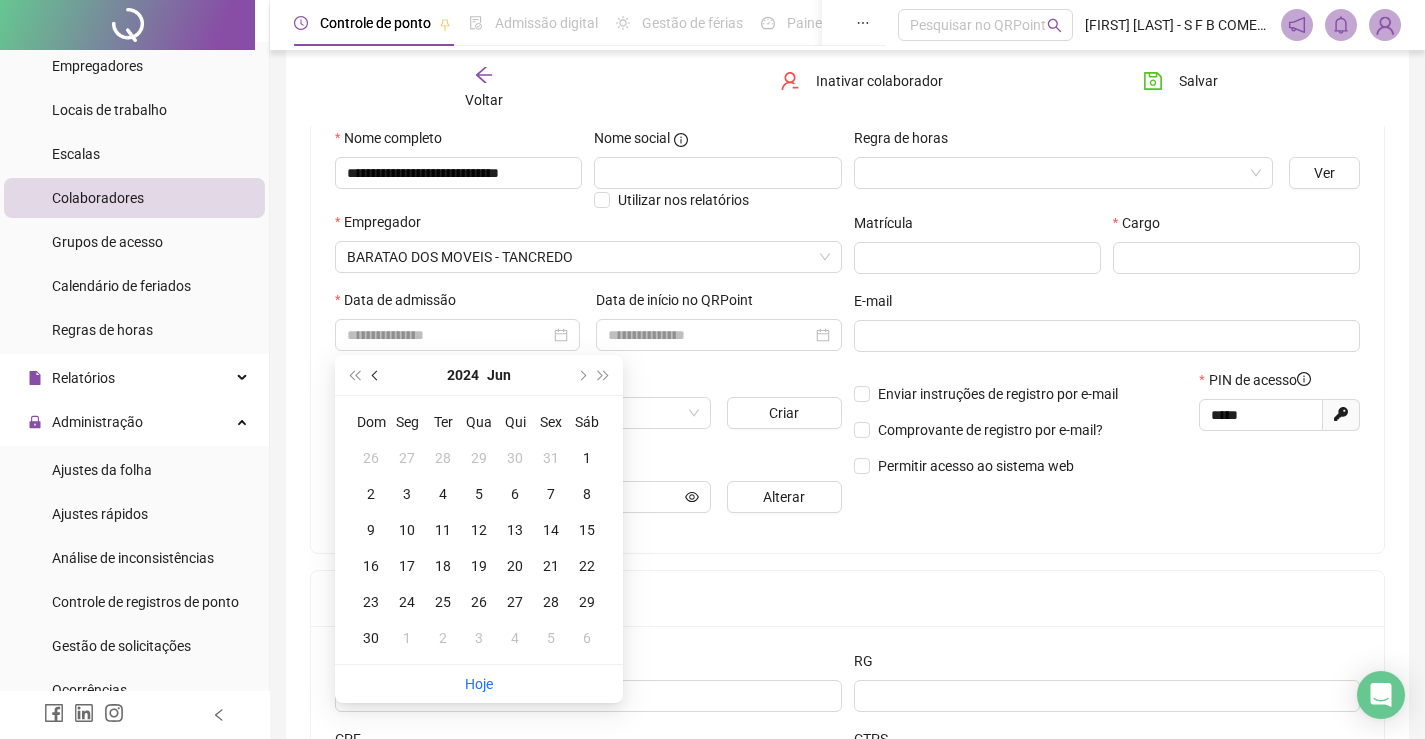 click at bounding box center [376, 375] 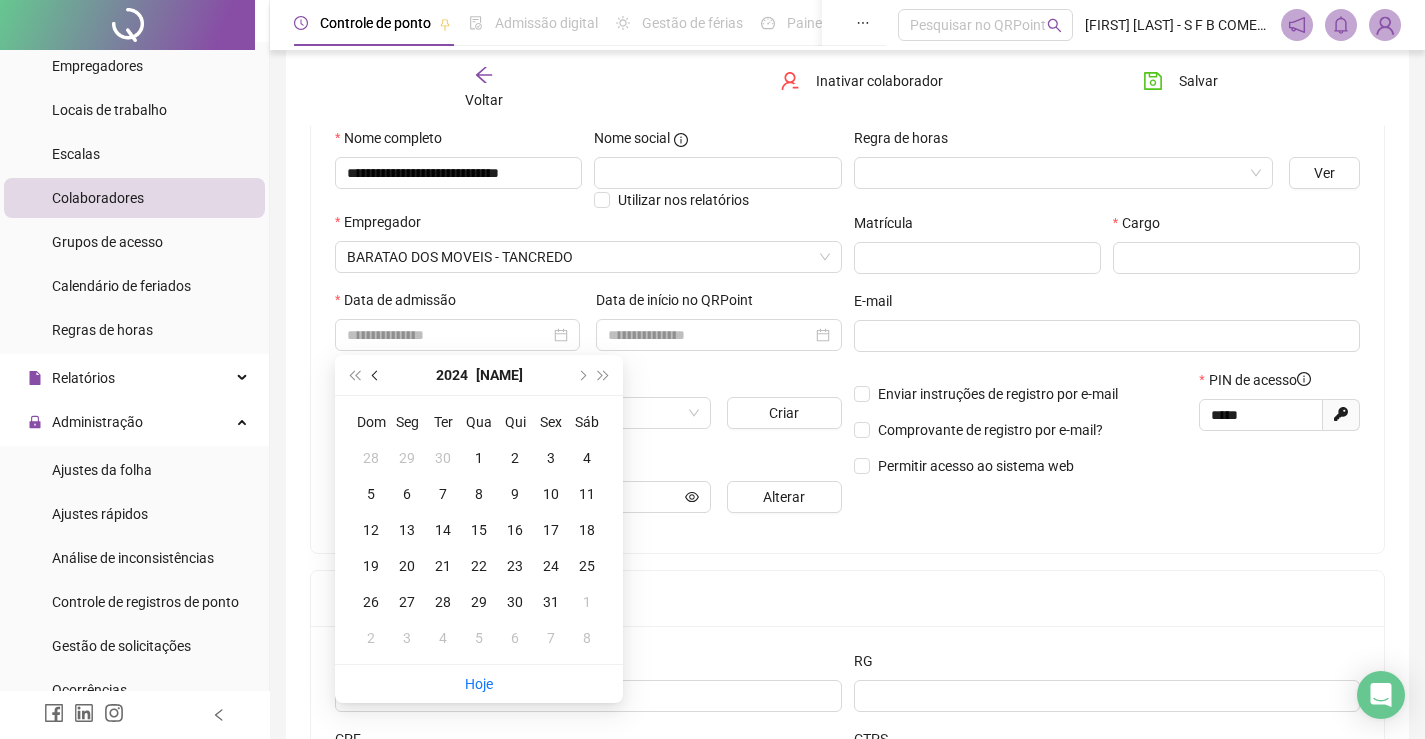 click at bounding box center [376, 375] 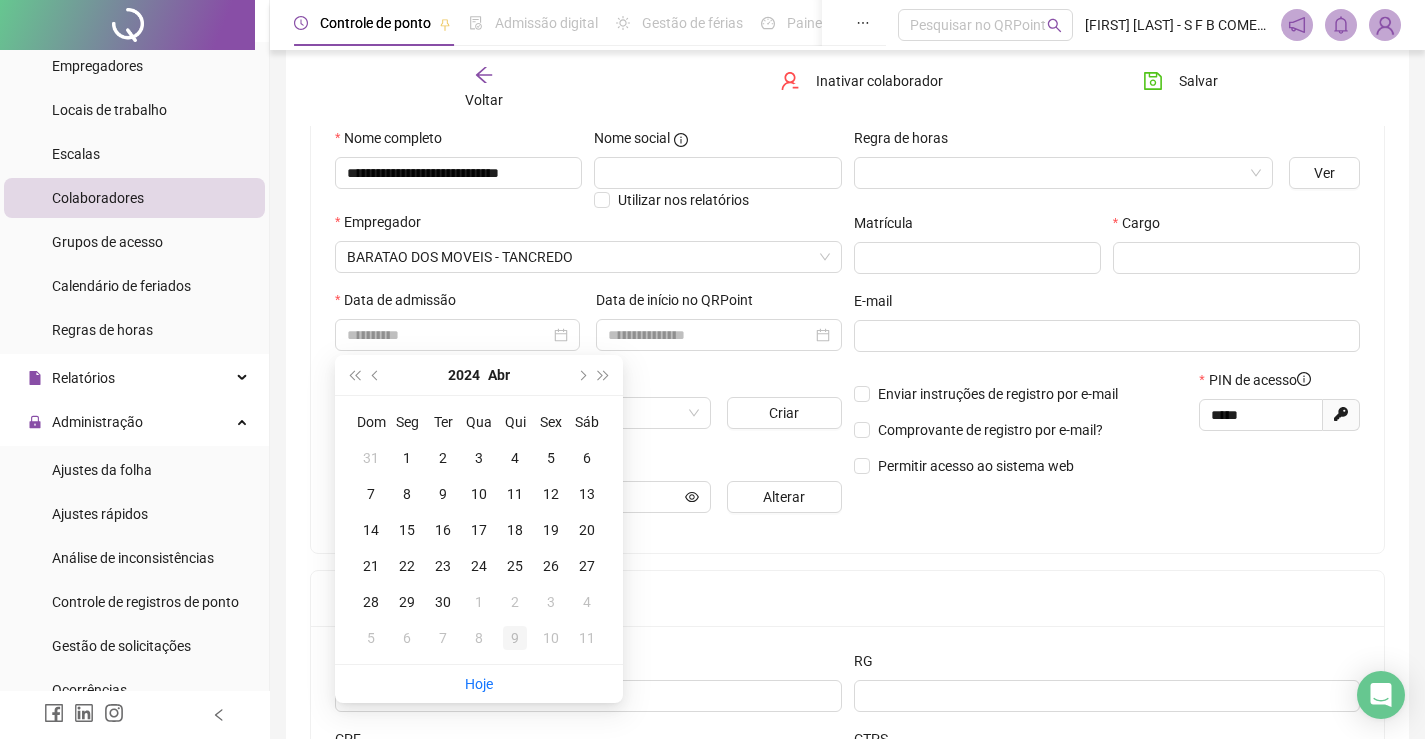 type on "**********" 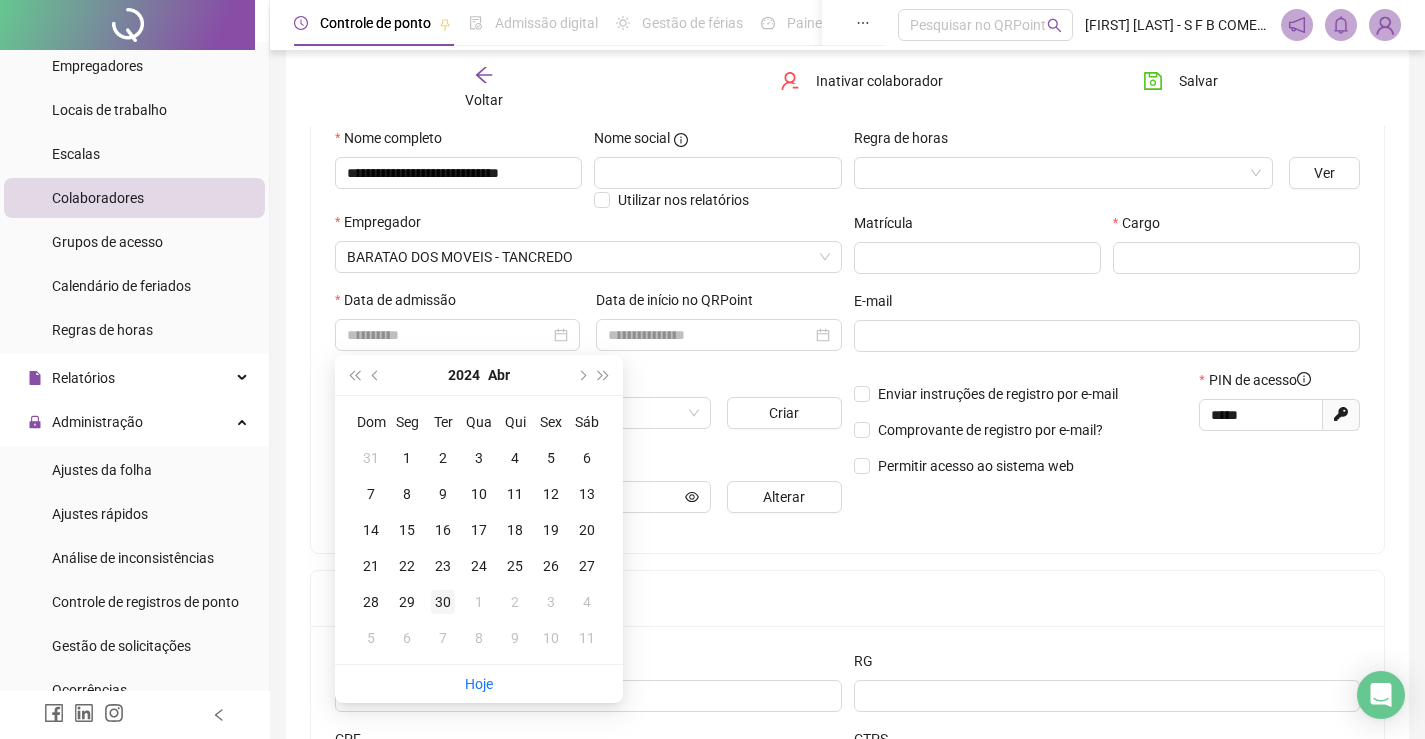 type on "**********" 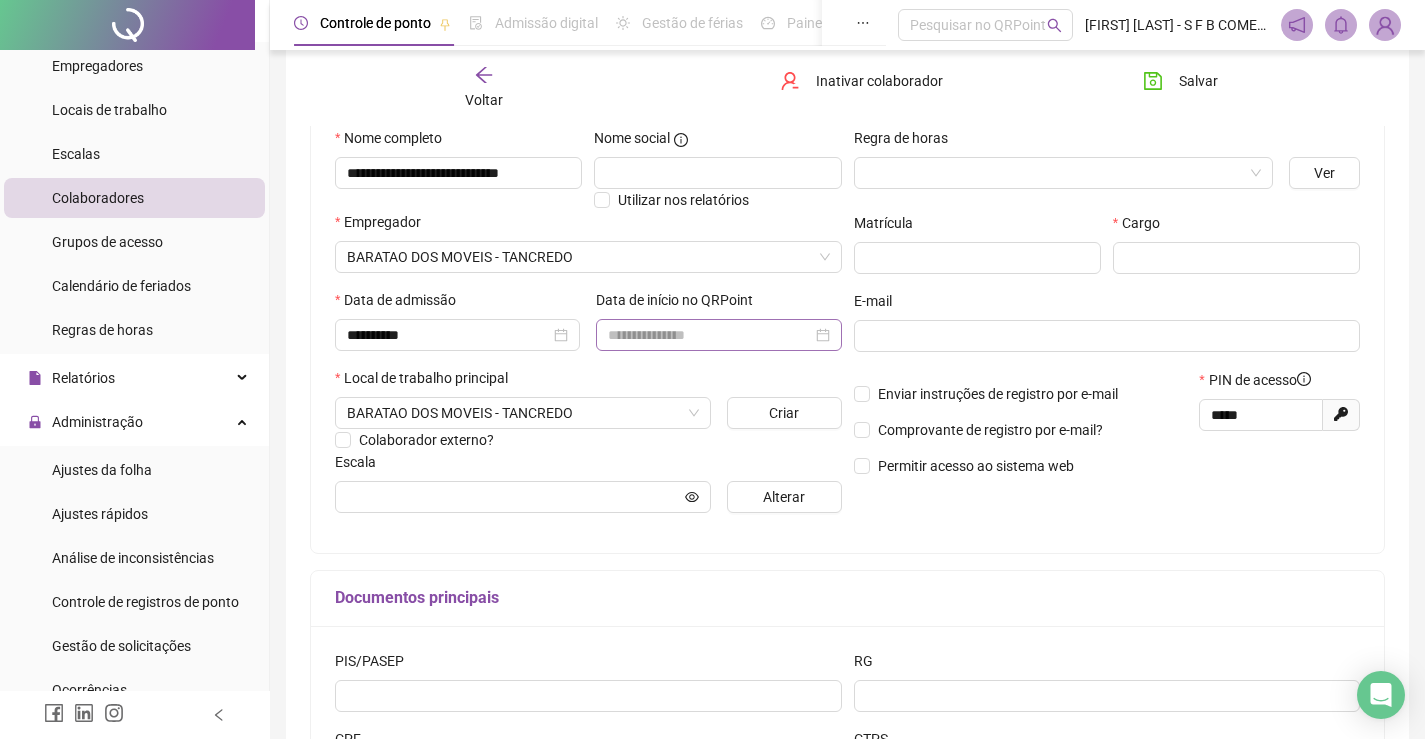 click at bounding box center [718, 335] 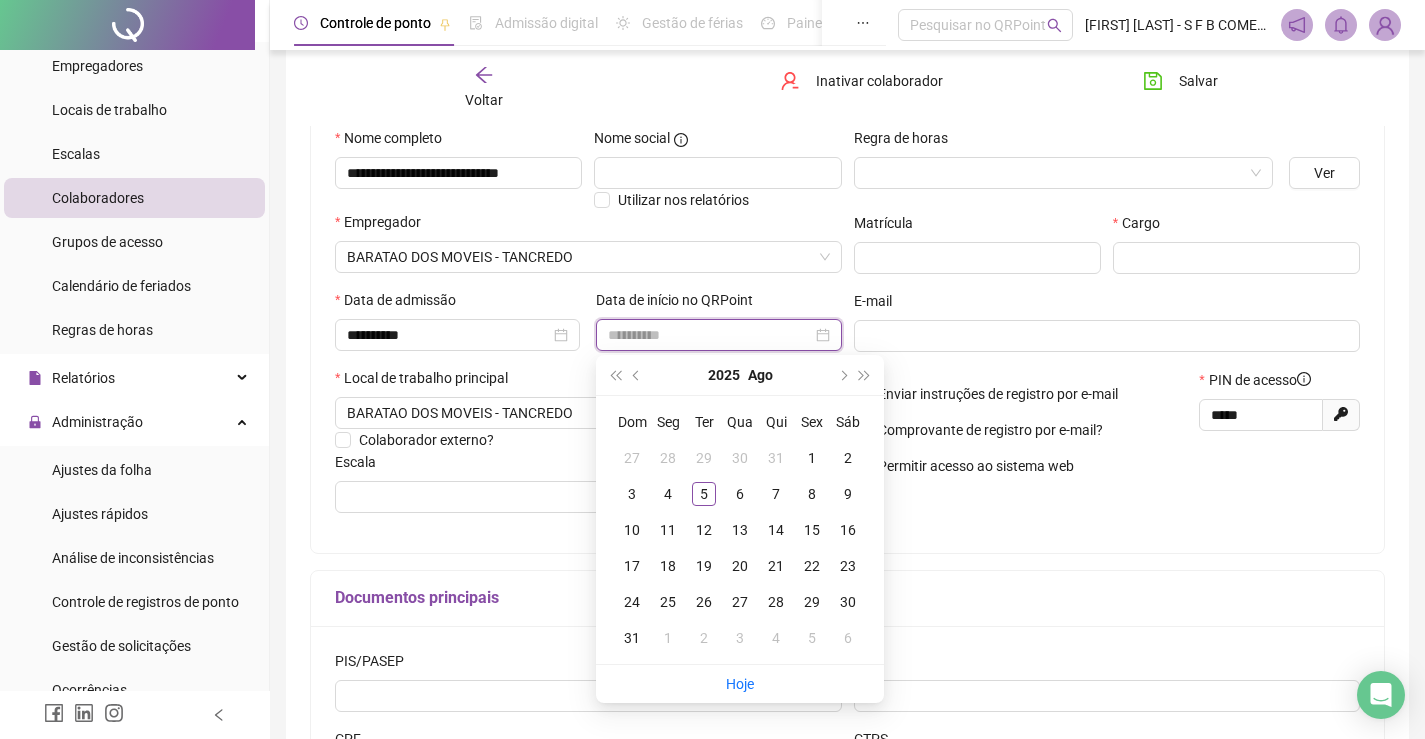 type on "**********" 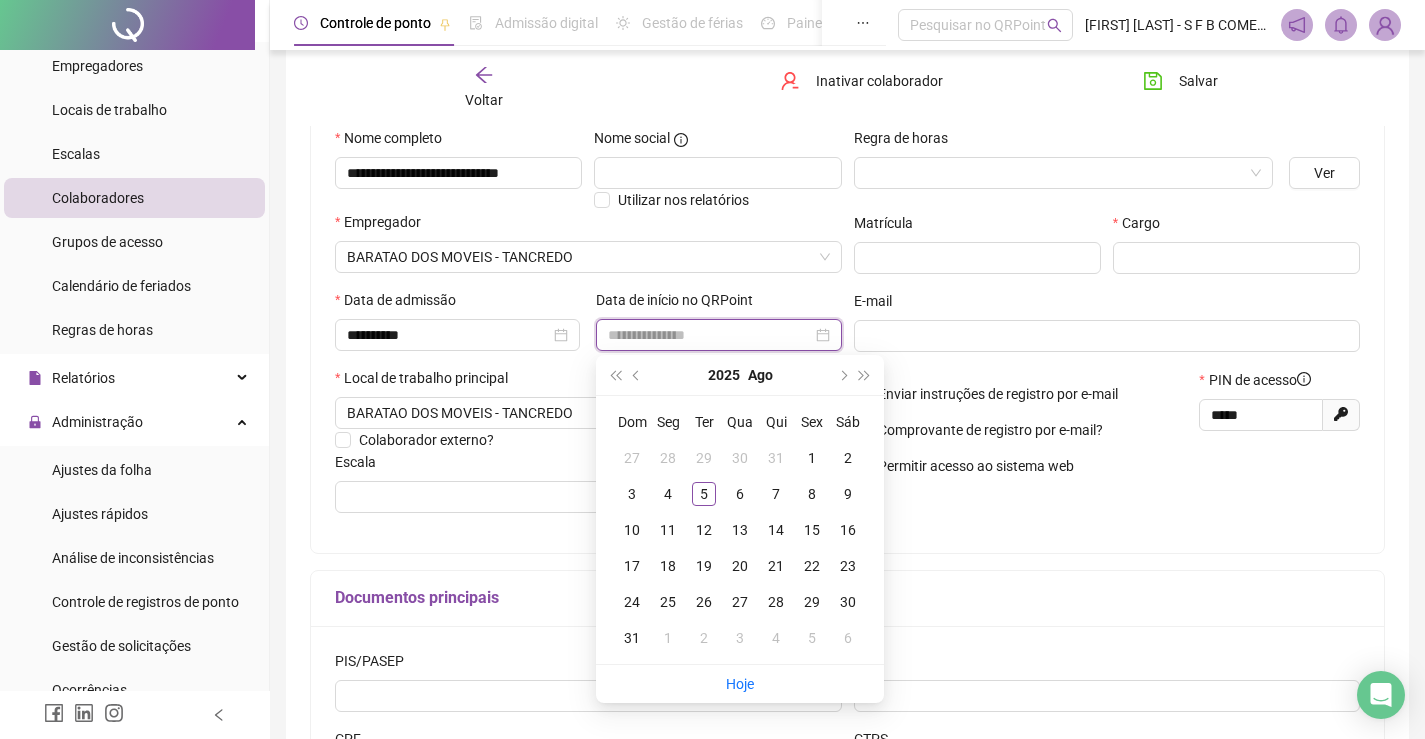 type on "**********" 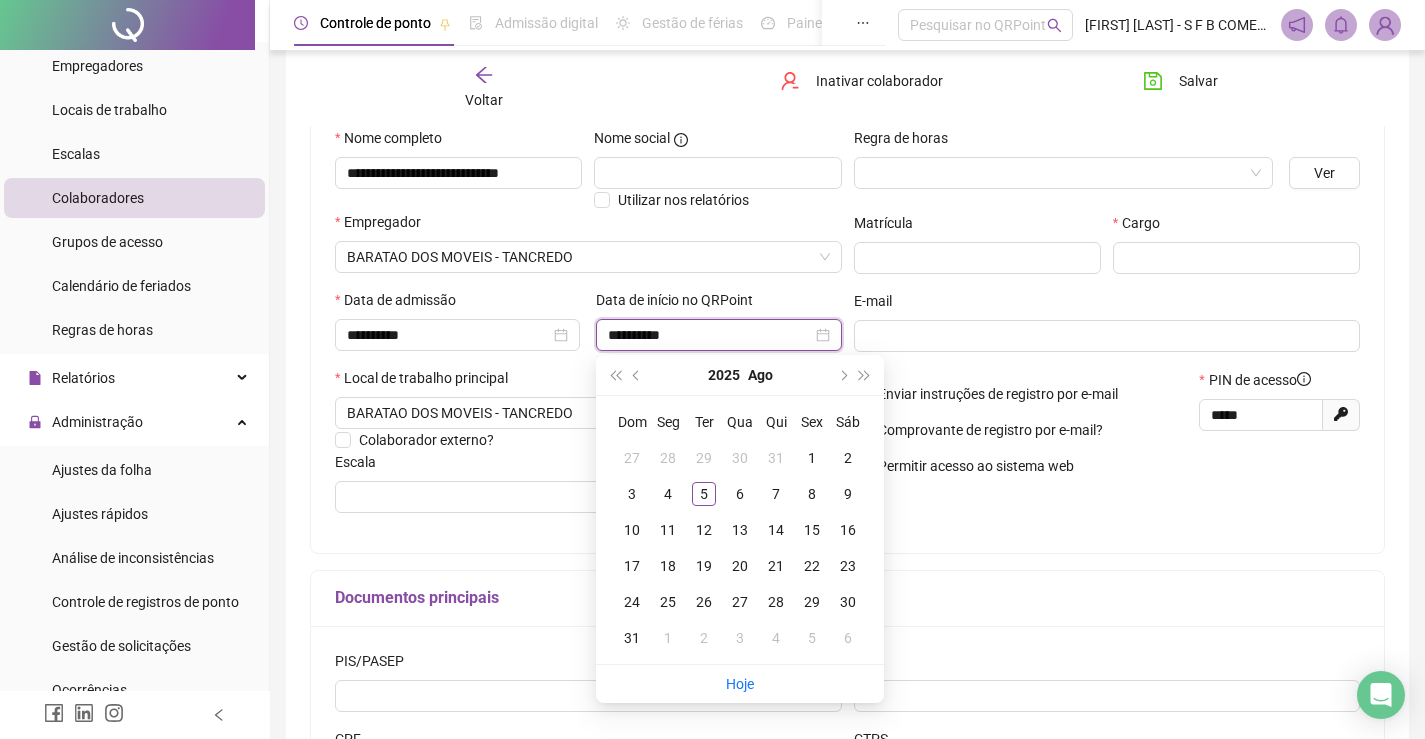 type on "**********" 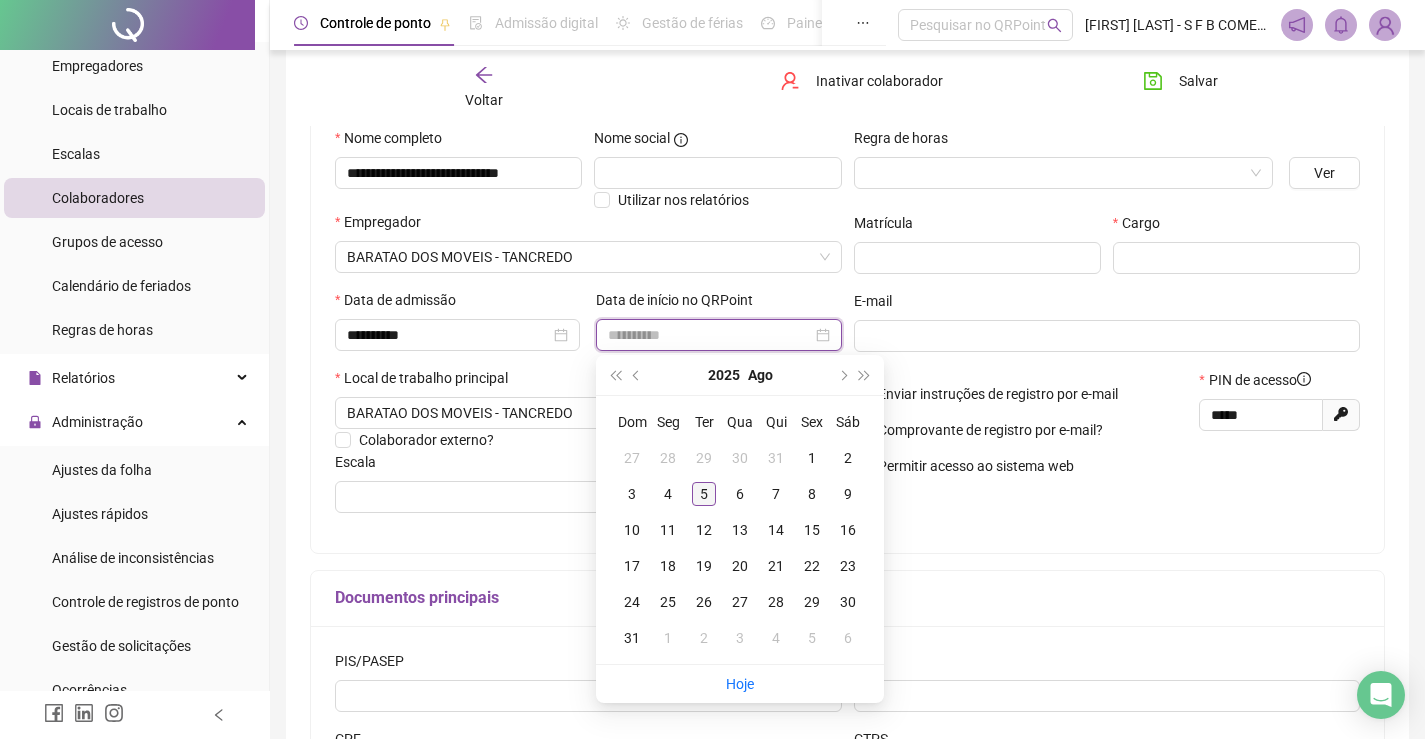 type on "**********" 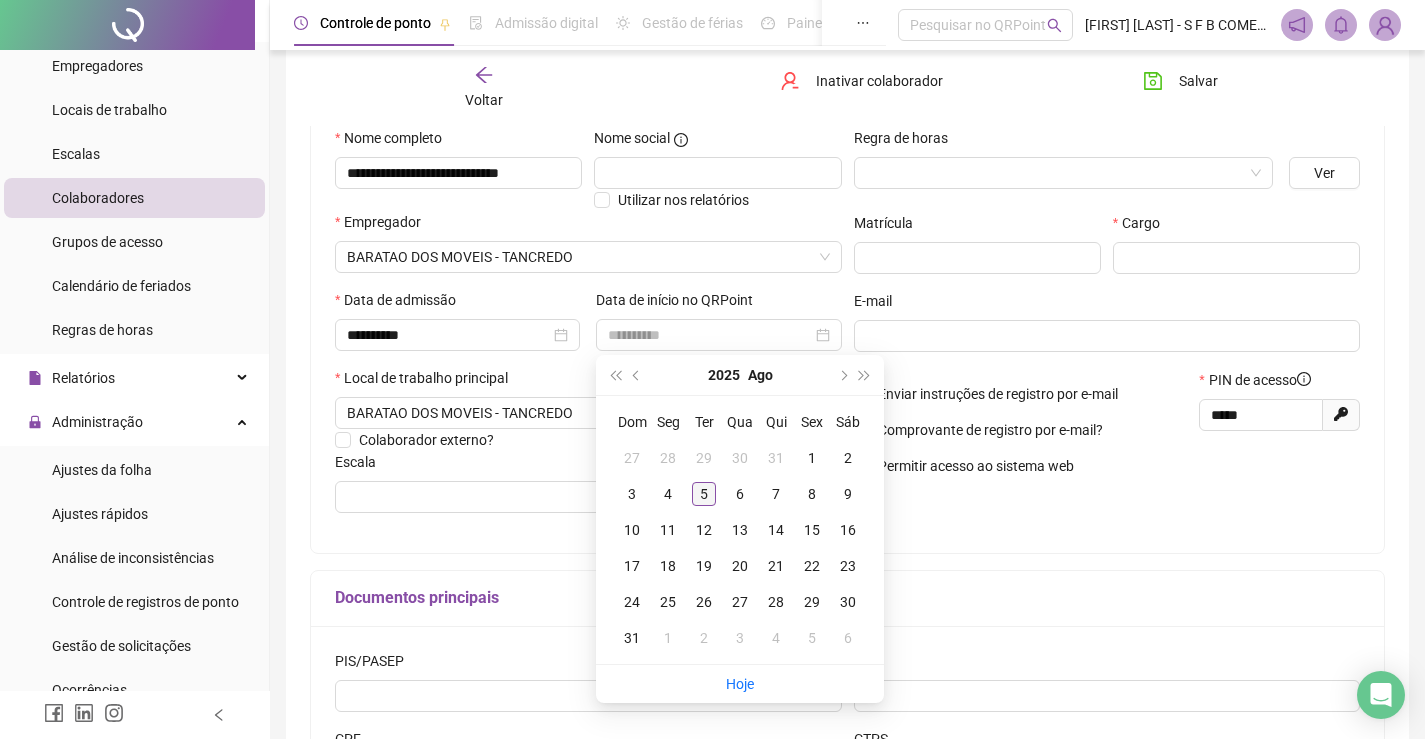 click on "5" at bounding box center [704, 494] 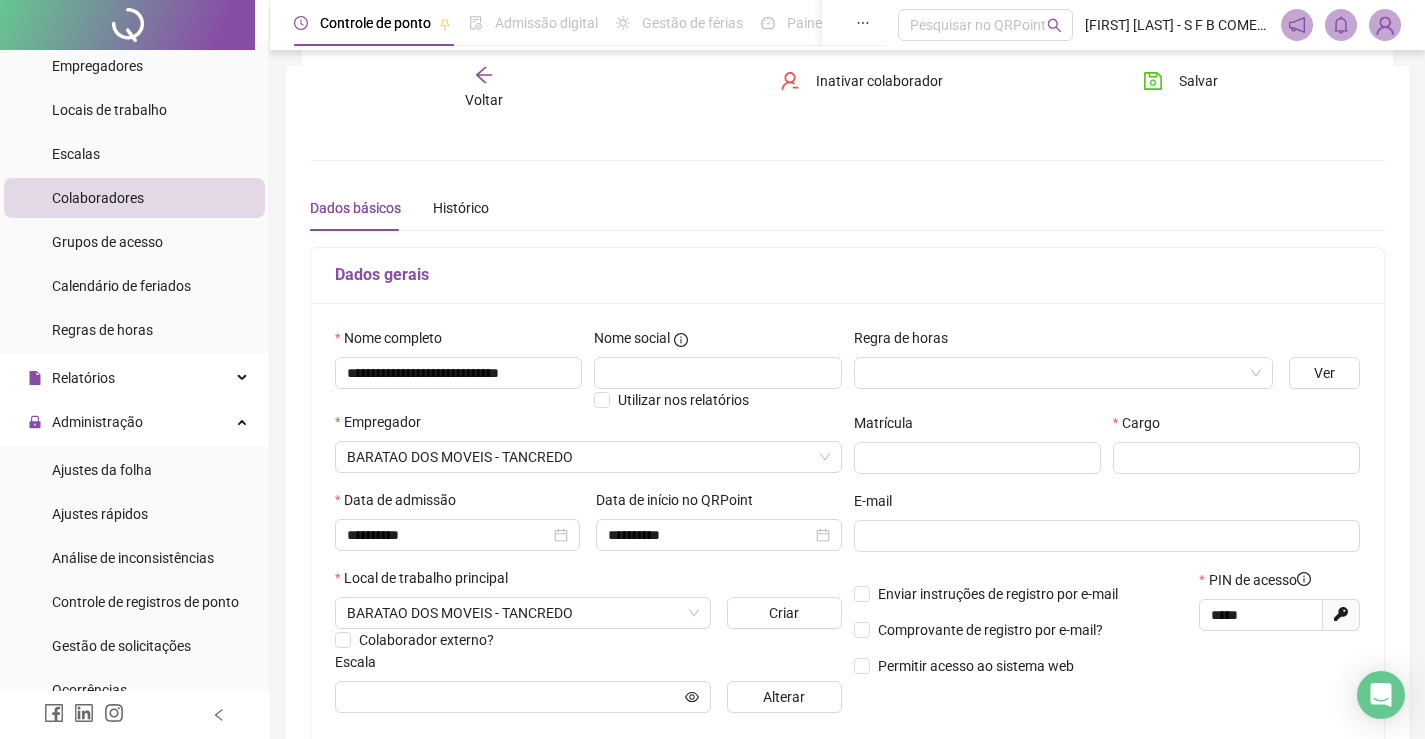 scroll, scrollTop: 100, scrollLeft: 0, axis: vertical 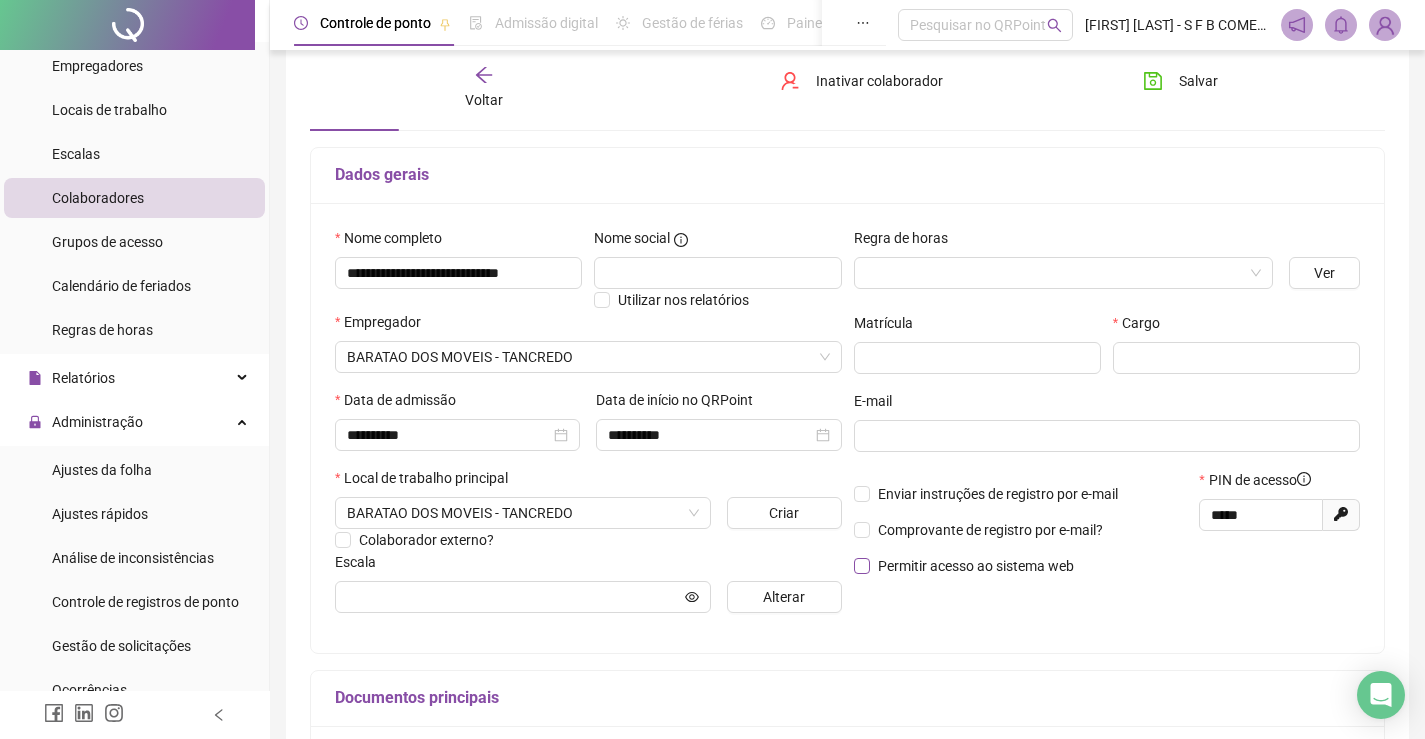 click on "Permitir acesso ao sistema web" at bounding box center [976, 566] 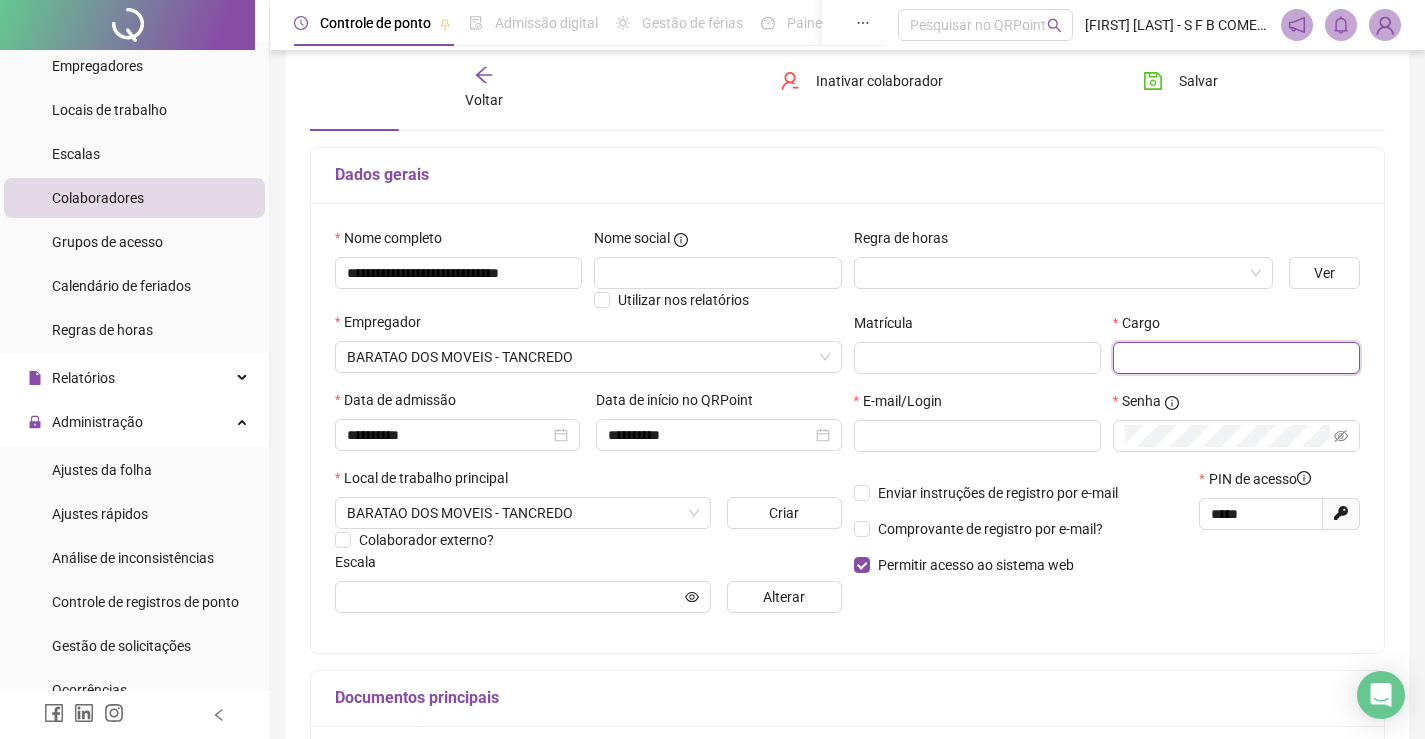 click at bounding box center (1236, 358) 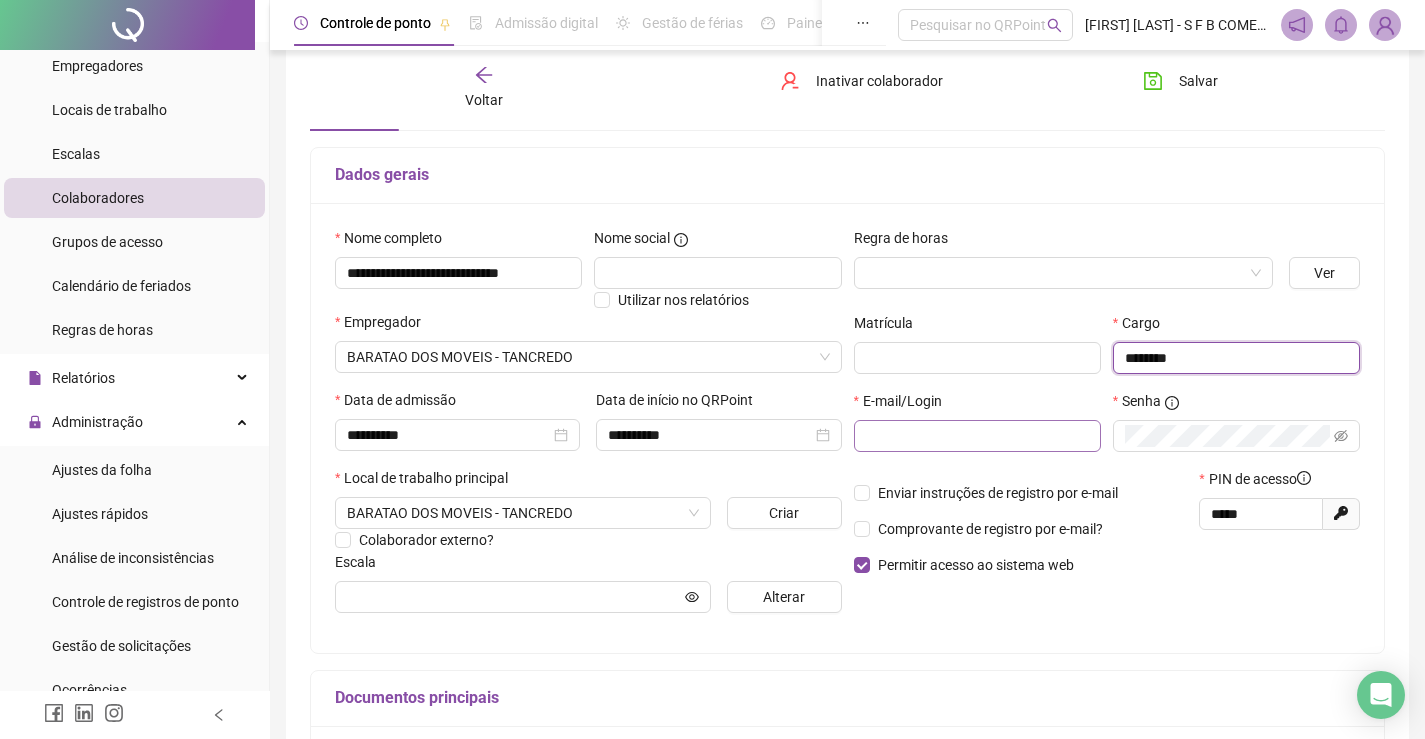 type on "*******" 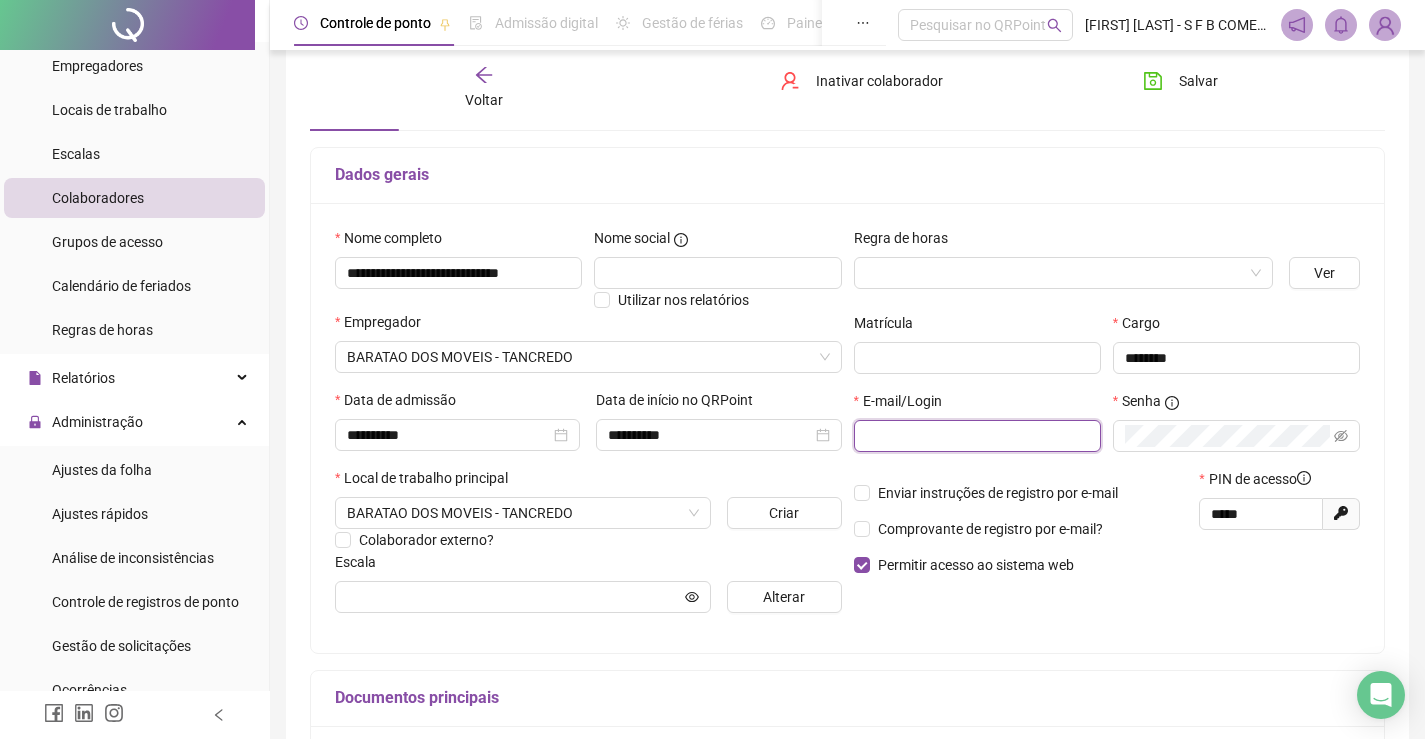 click at bounding box center [975, 436] 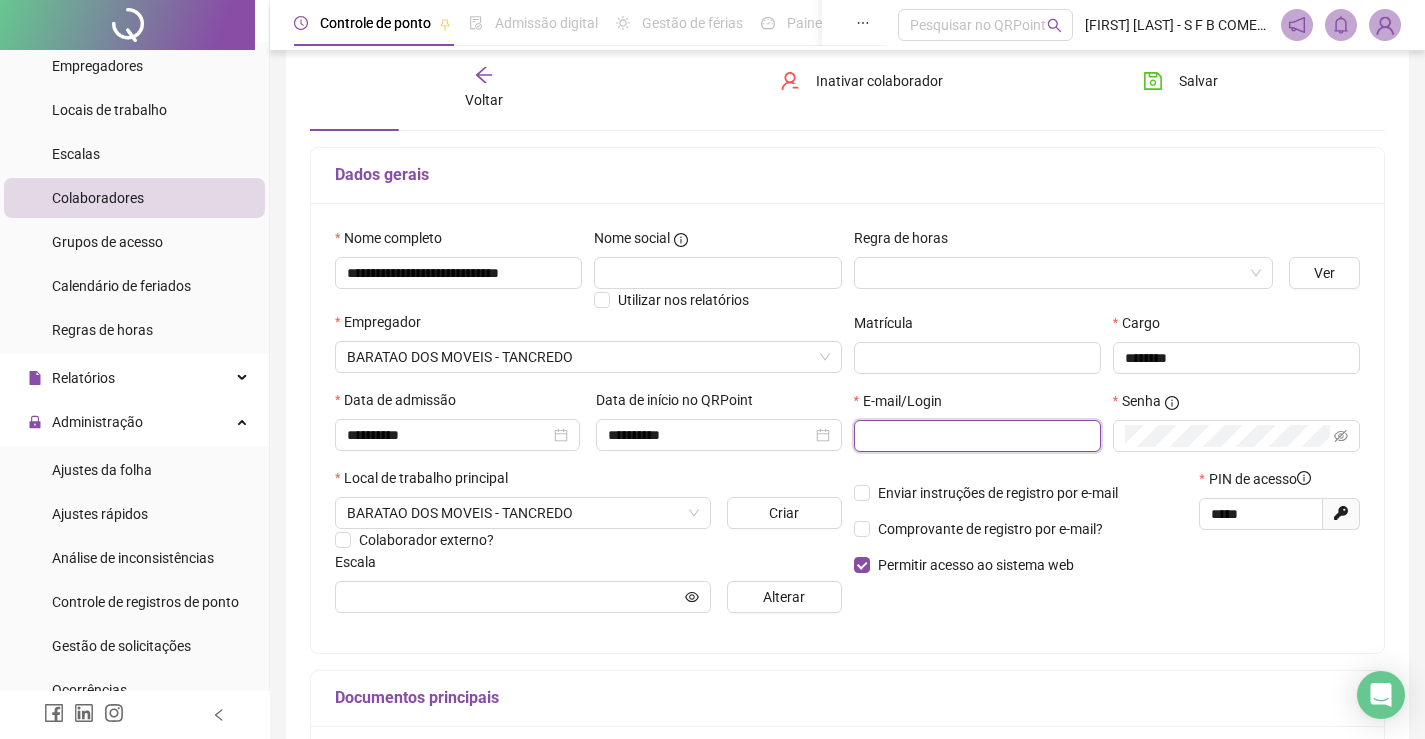 click at bounding box center (975, 436) 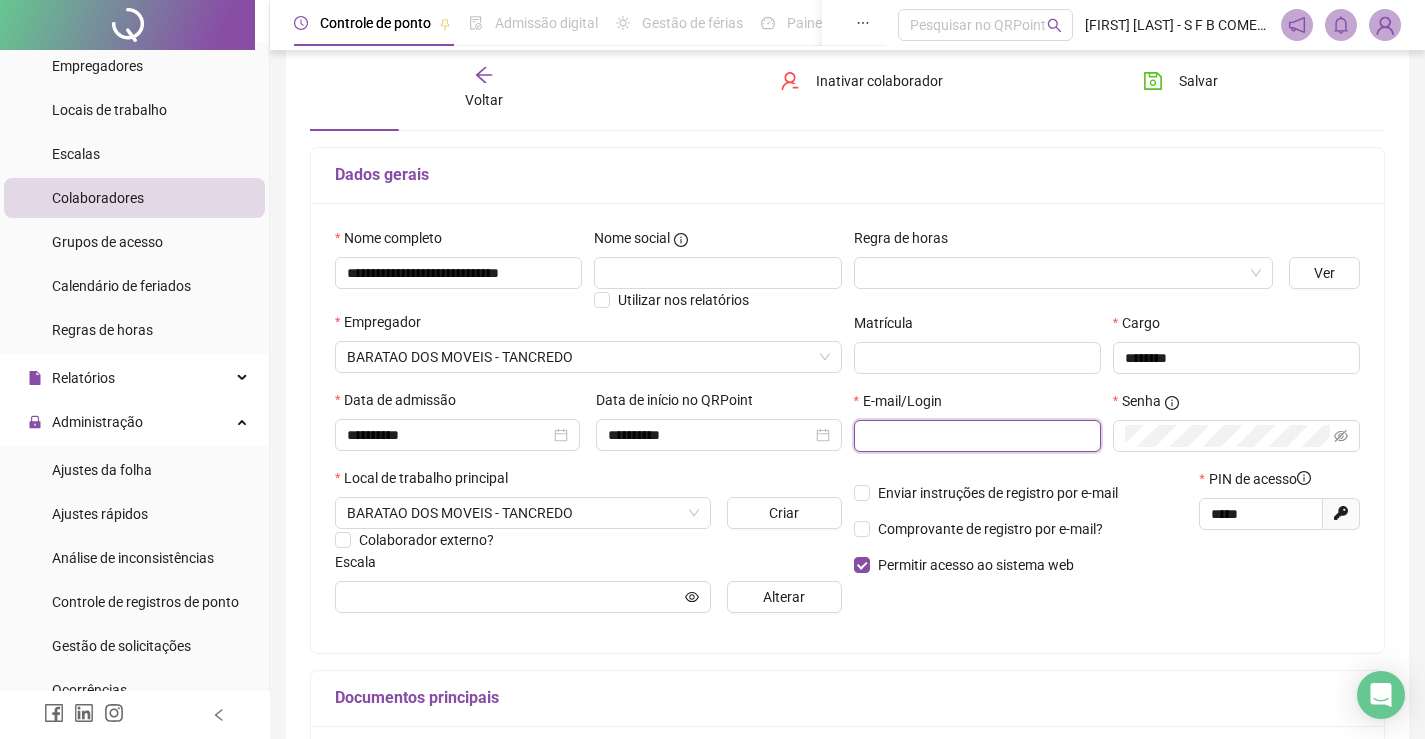 paste on "**********" 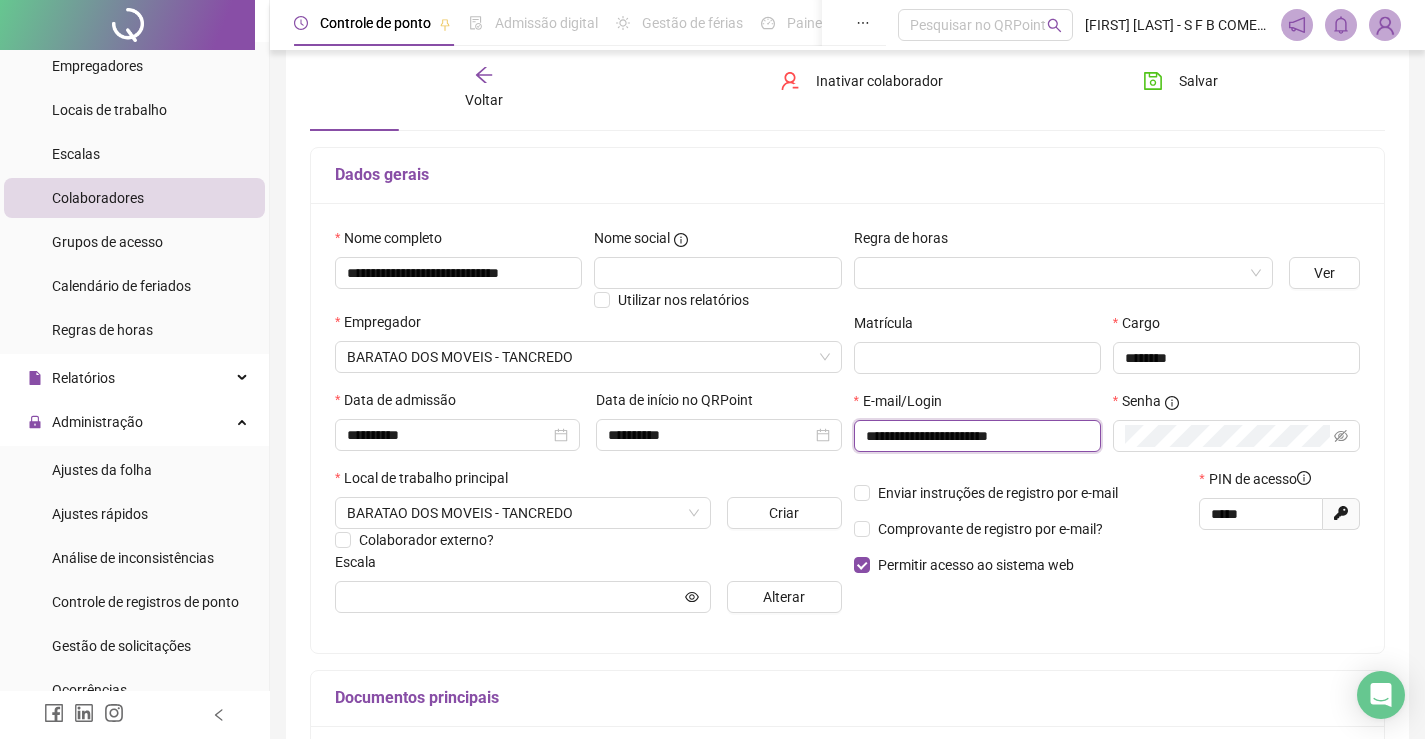 type on "**********" 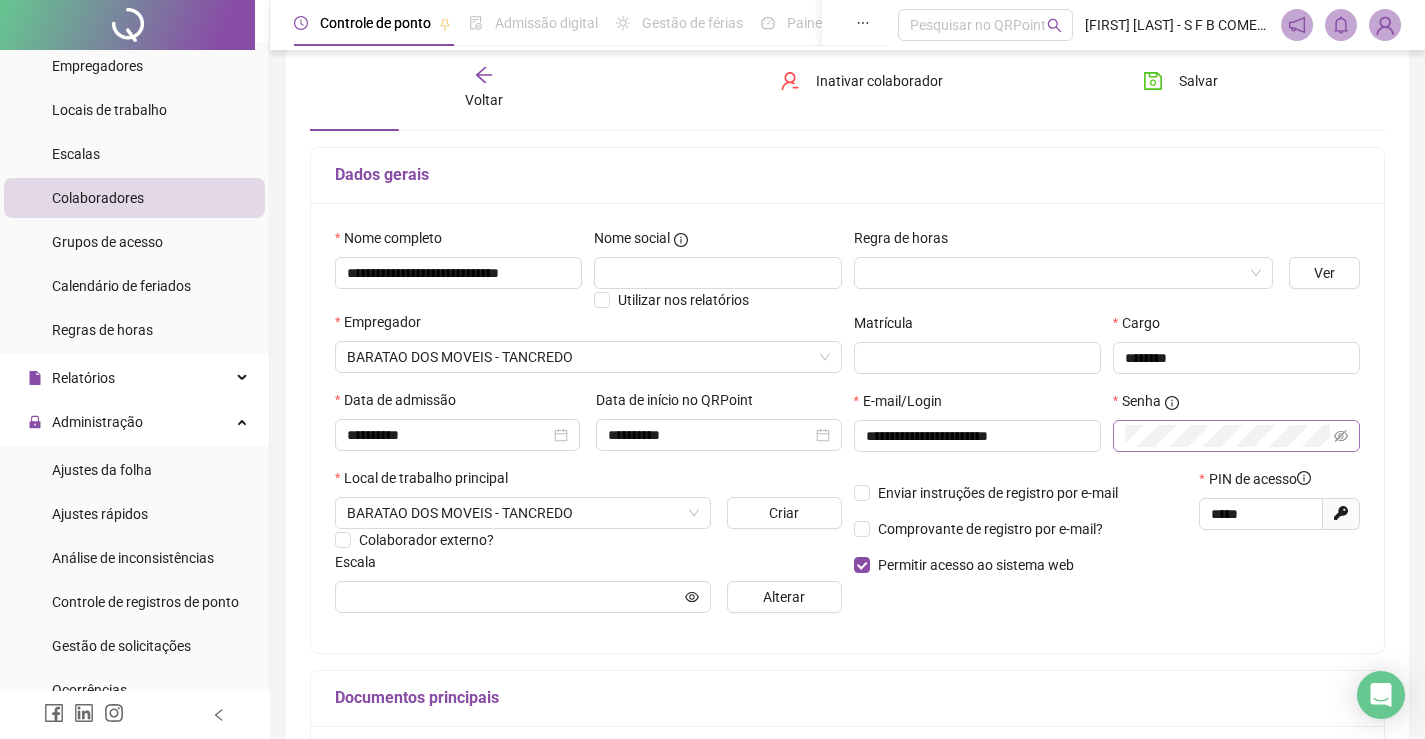 click at bounding box center [1236, 436] 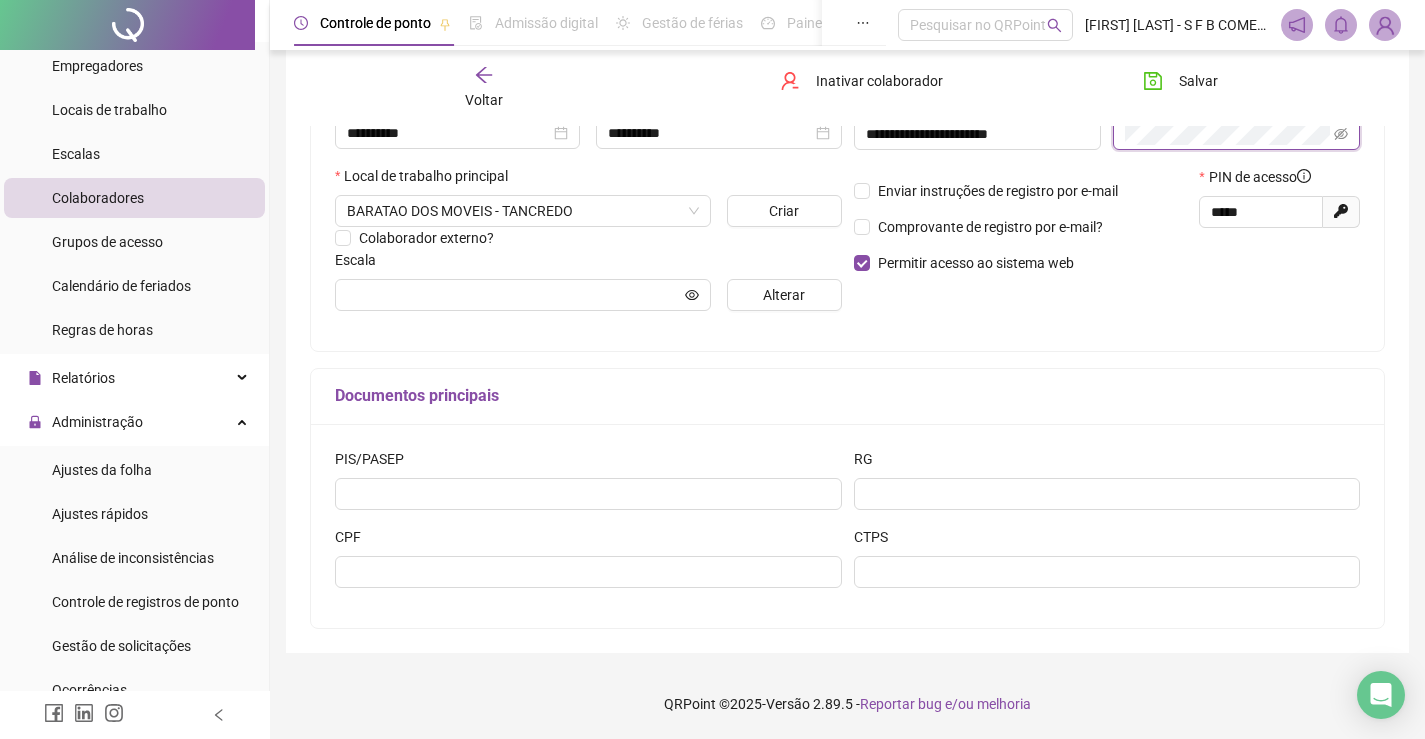 scroll, scrollTop: 0, scrollLeft: 0, axis: both 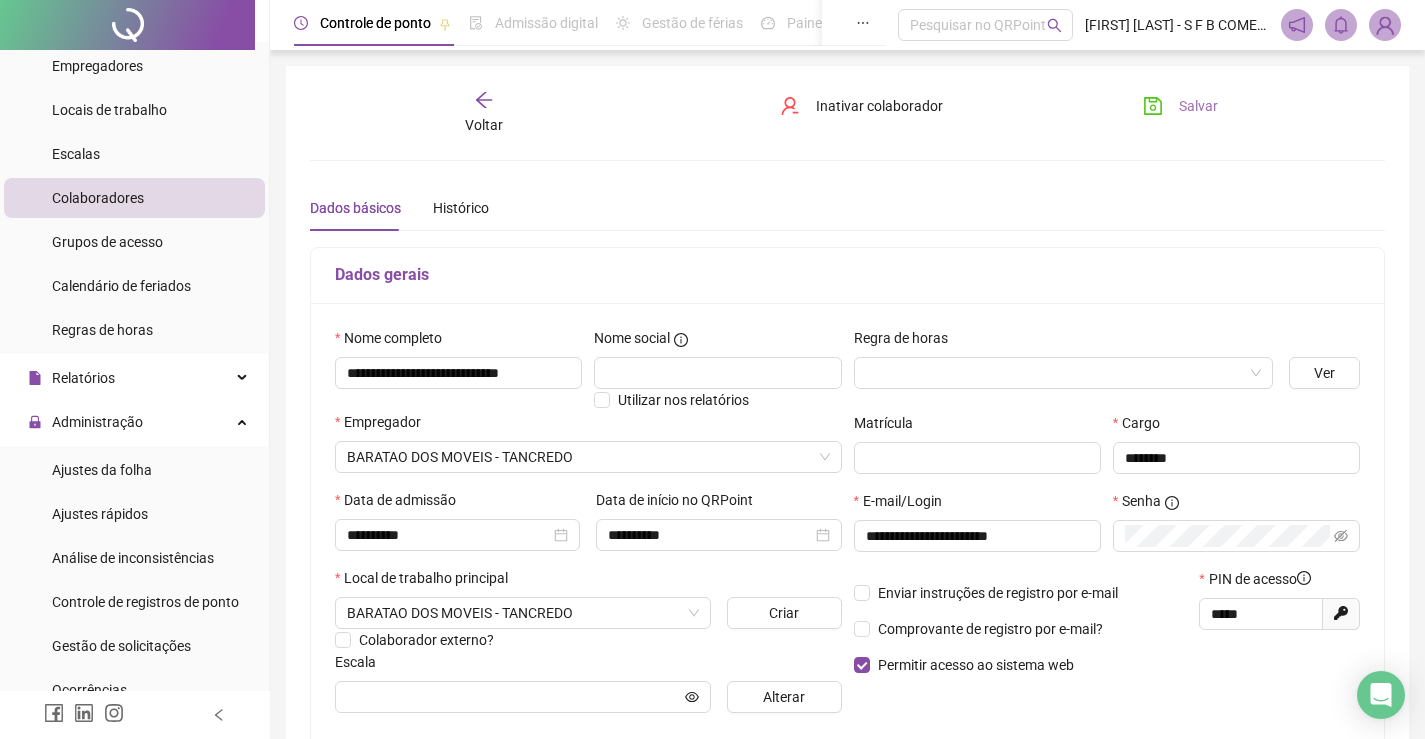 click on "Salvar" at bounding box center (1211, 113) 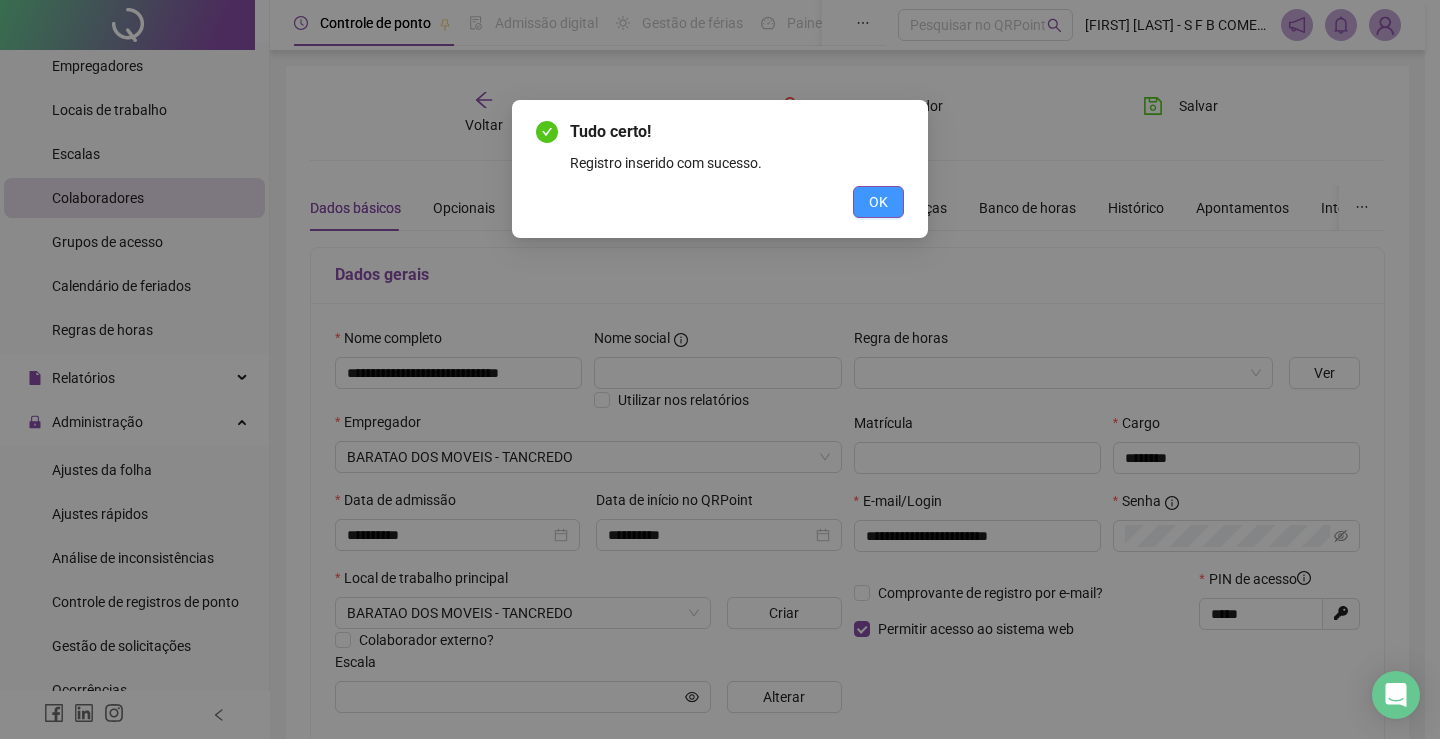 click on "OK" at bounding box center (878, 202) 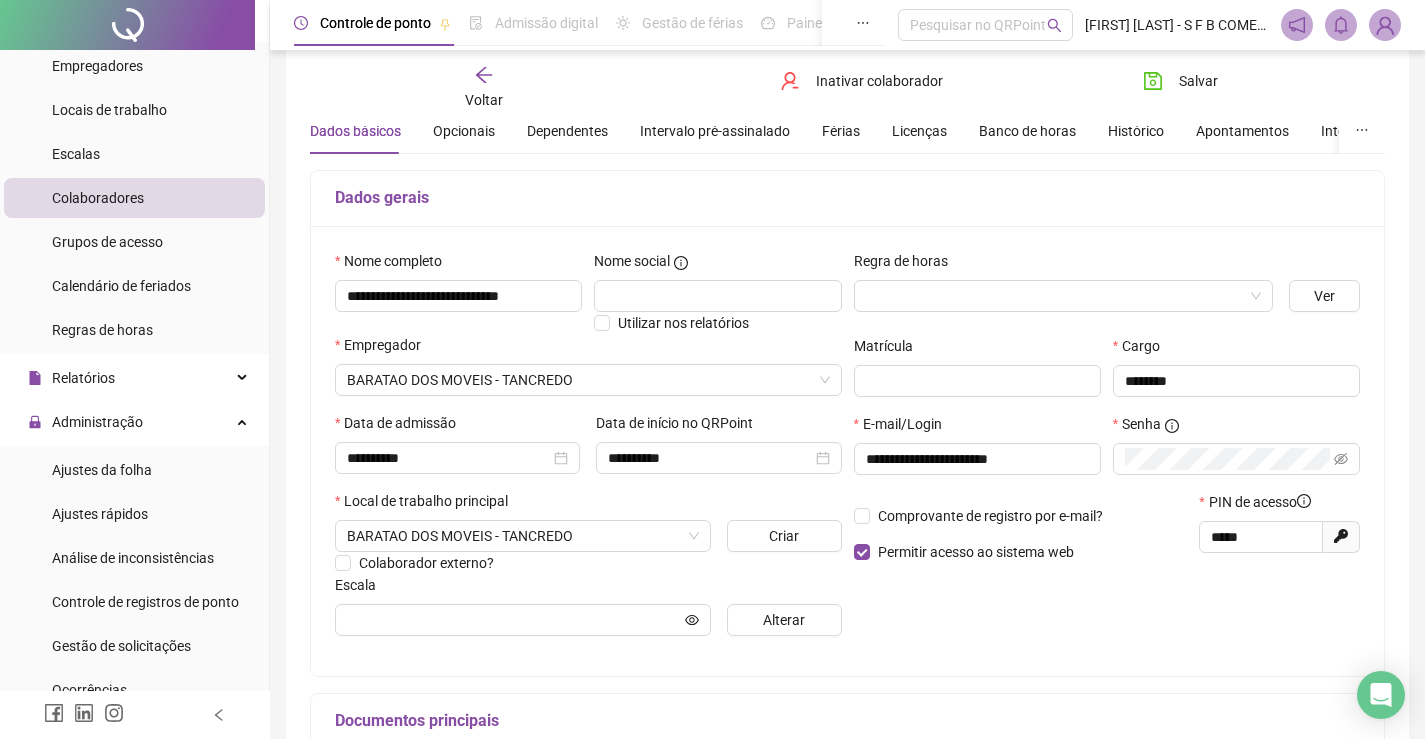 scroll, scrollTop: 100, scrollLeft: 0, axis: vertical 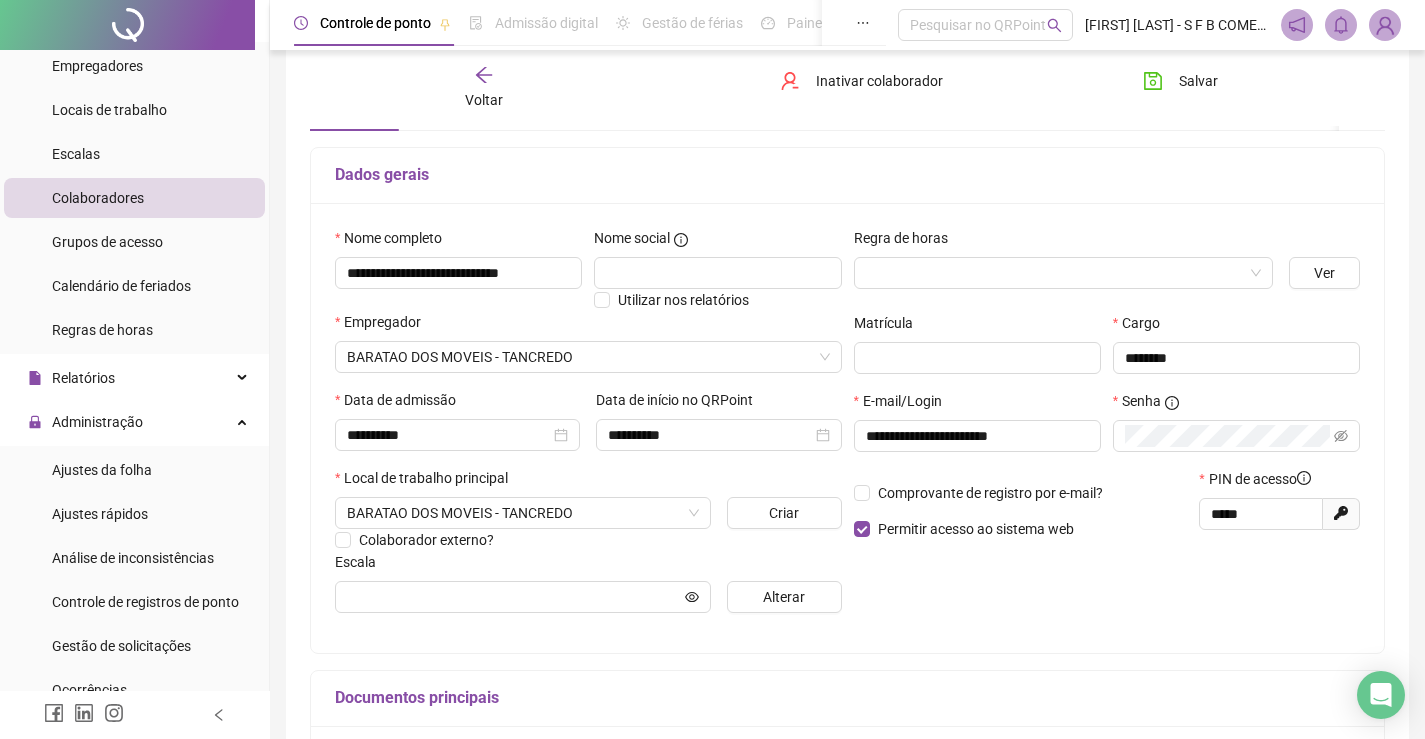 type 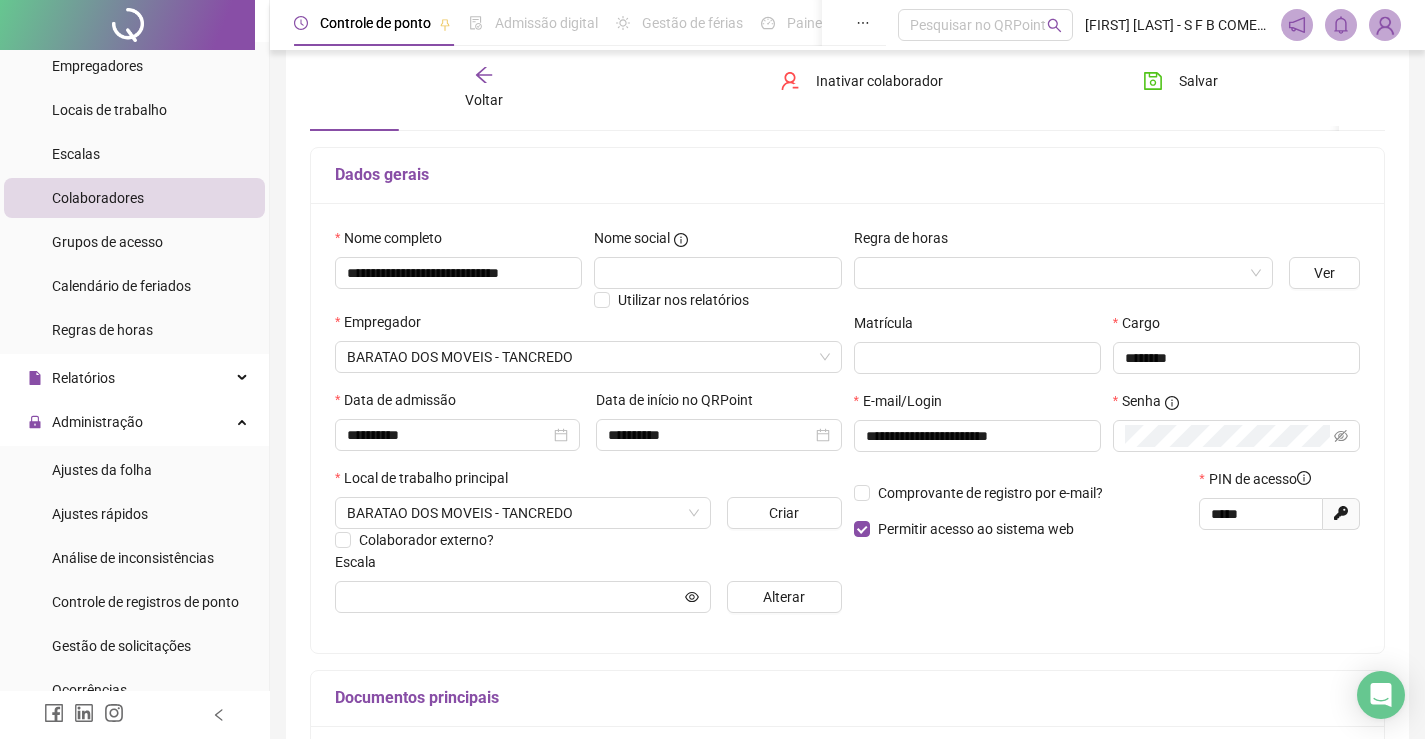 click 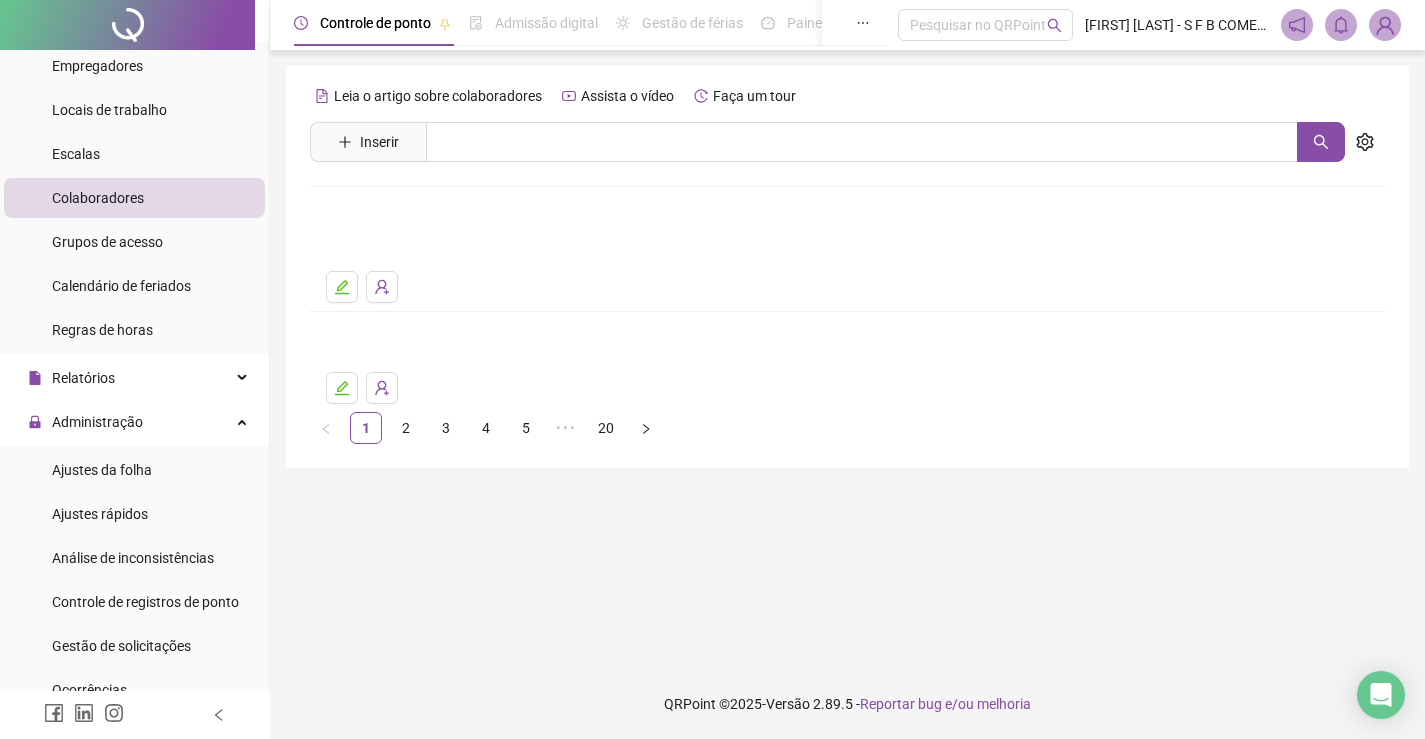scroll, scrollTop: 0, scrollLeft: 0, axis: both 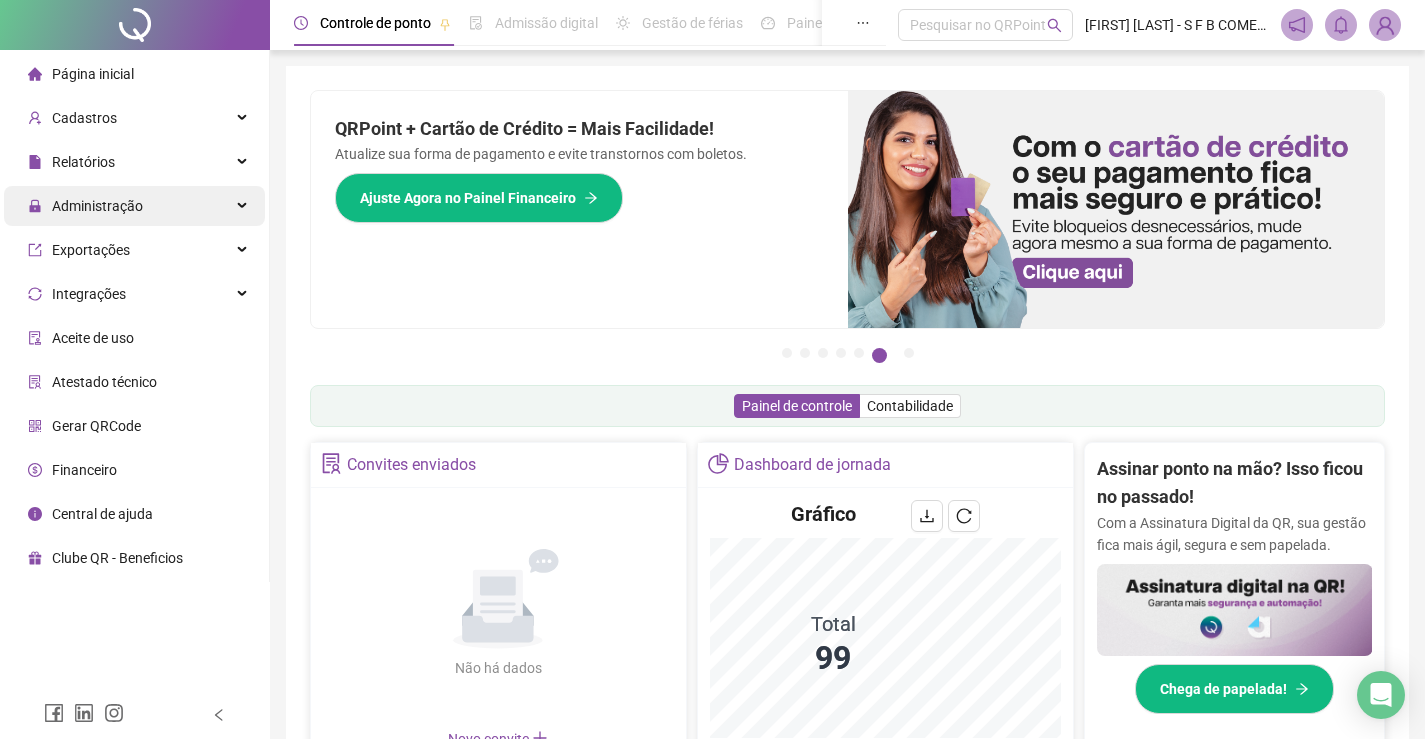 click on "Administração" at bounding box center [134, 206] 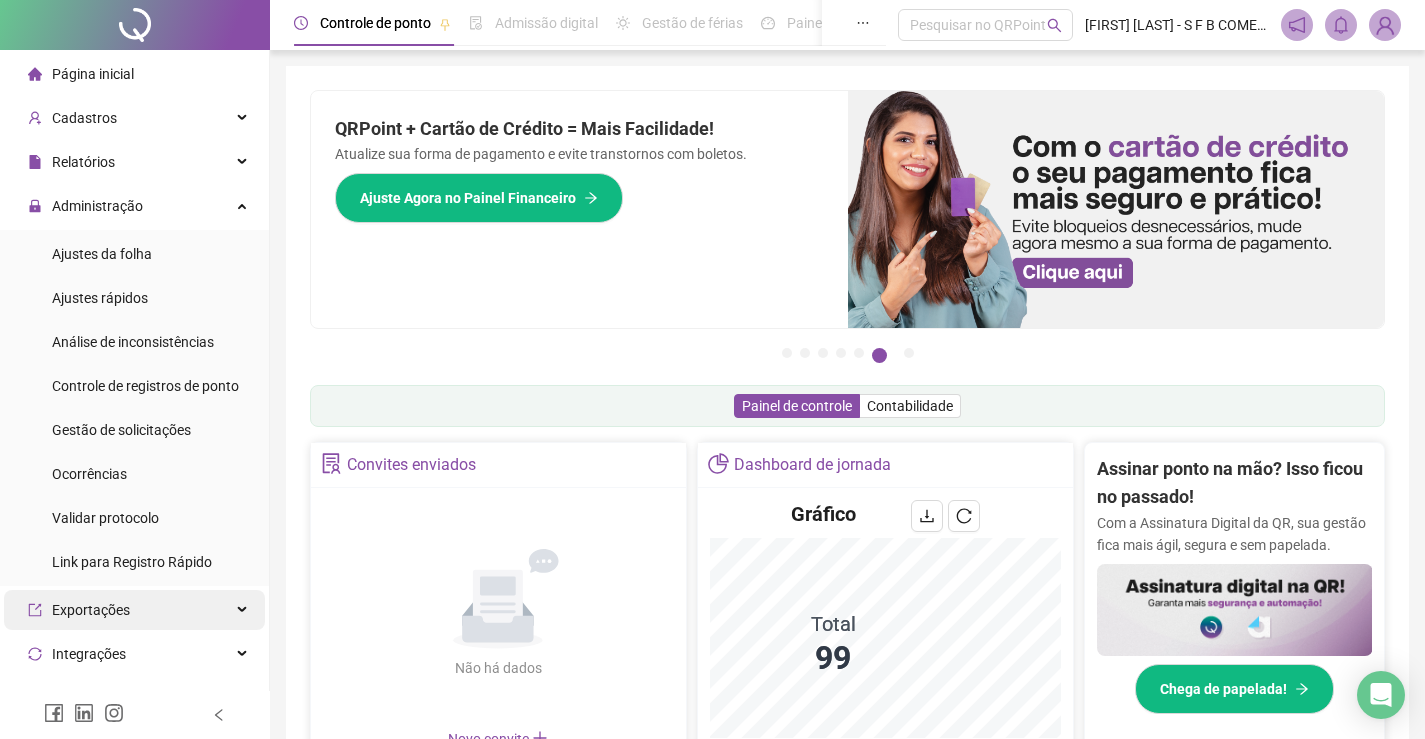 click on "Ajustes da folha" at bounding box center [134, 254] 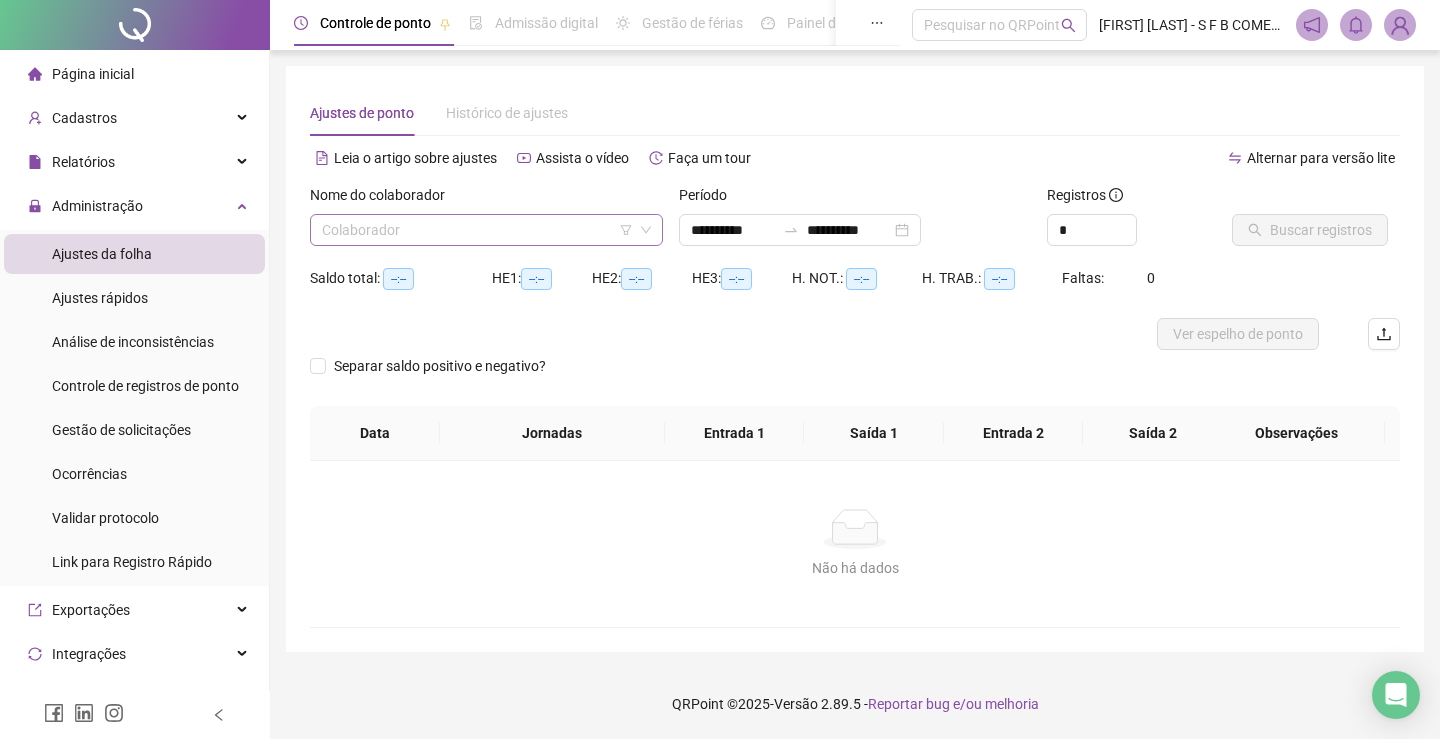 click at bounding box center [477, 230] 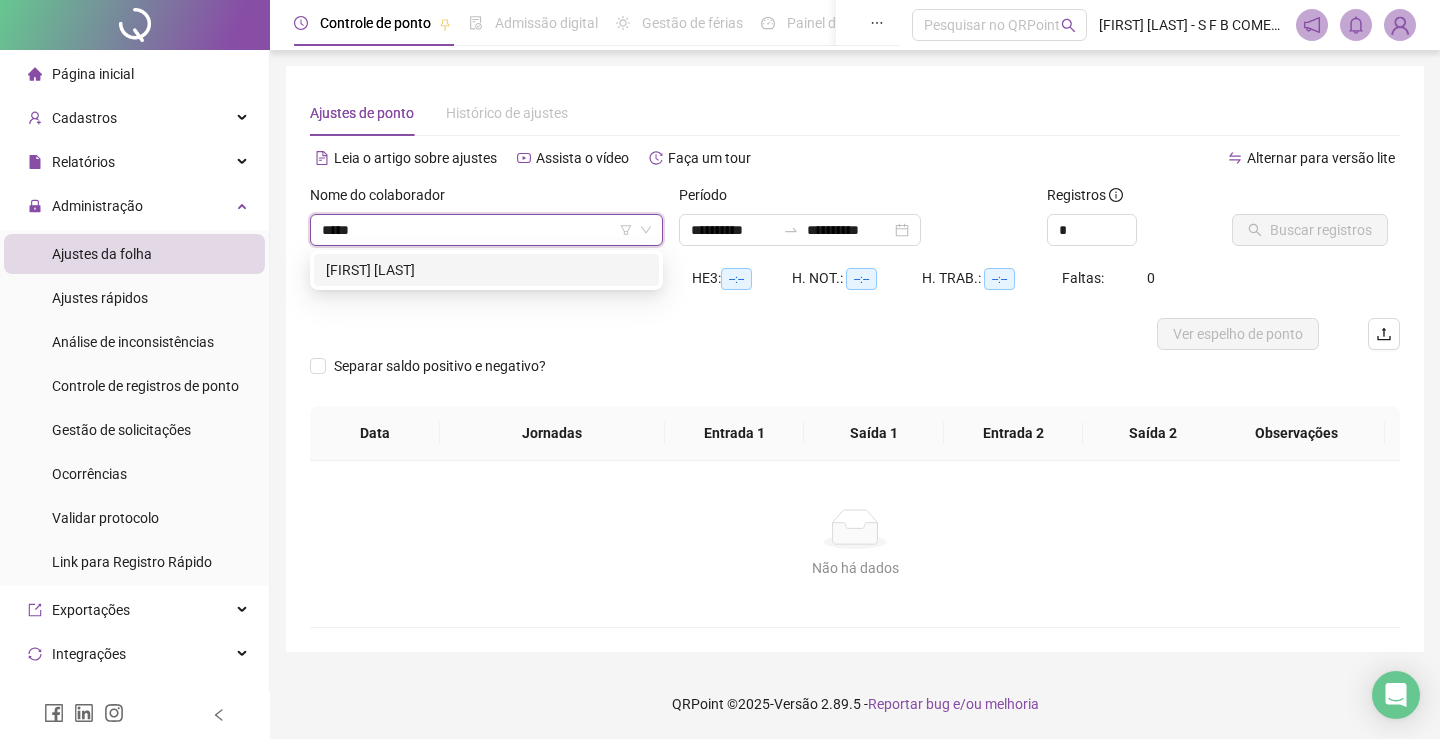 type on "******" 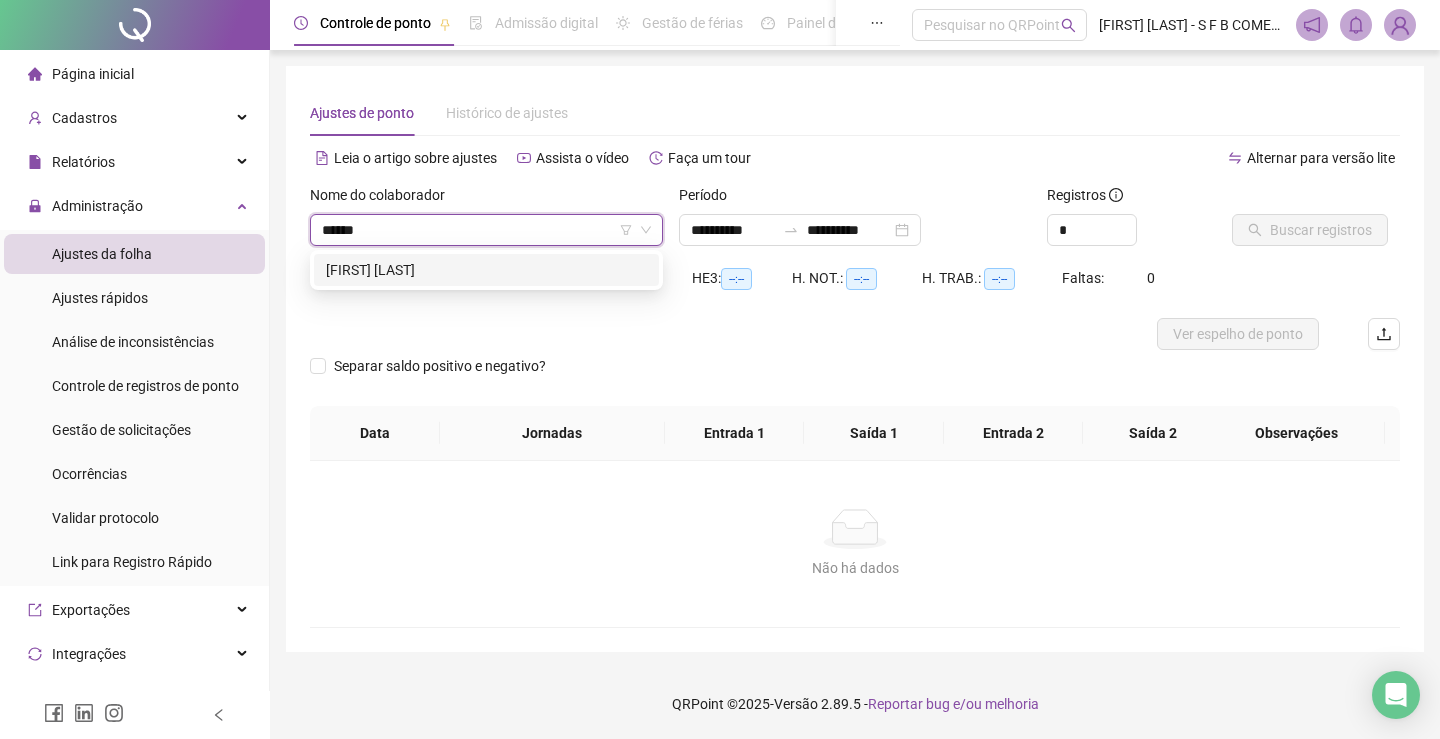 click on "VANDERLEY FERREIRA FERNANDES" at bounding box center [486, 270] 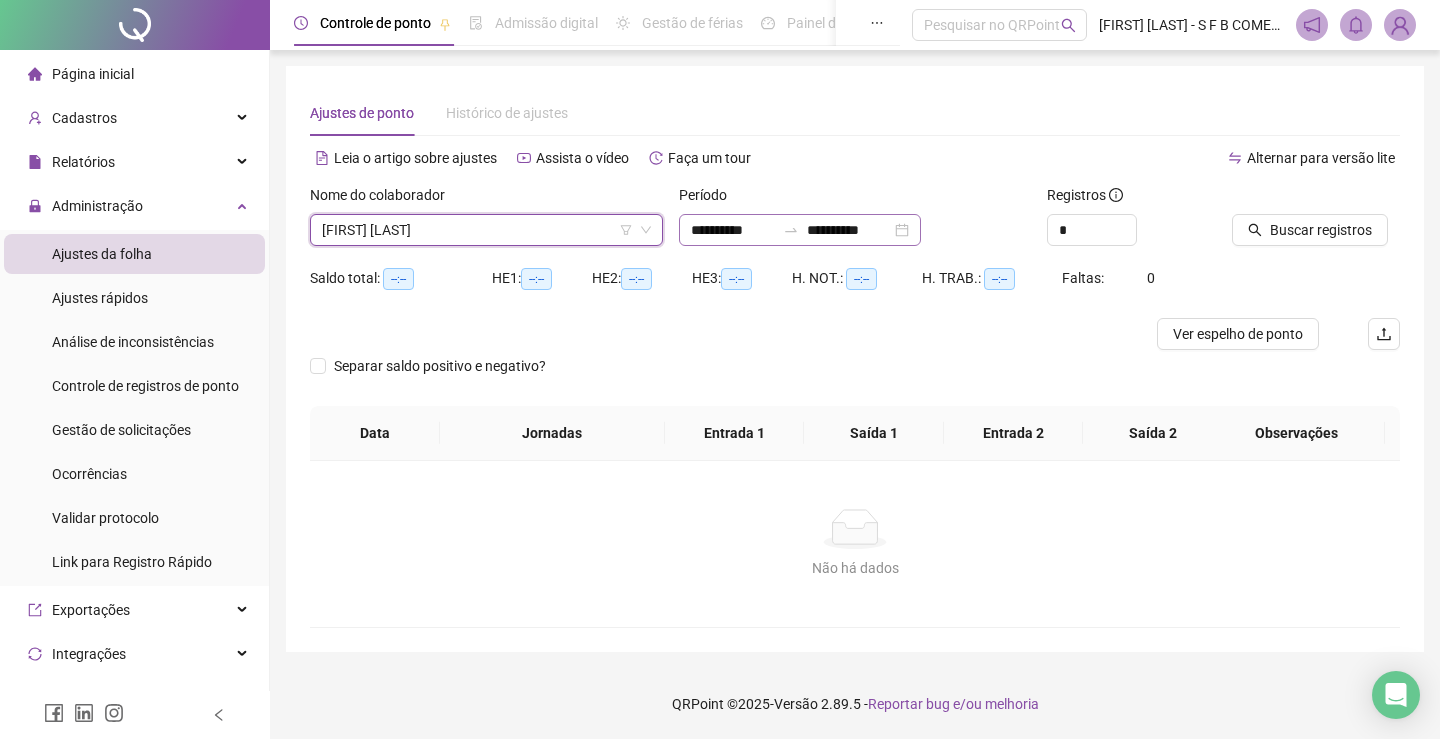 click on "**********" at bounding box center (800, 230) 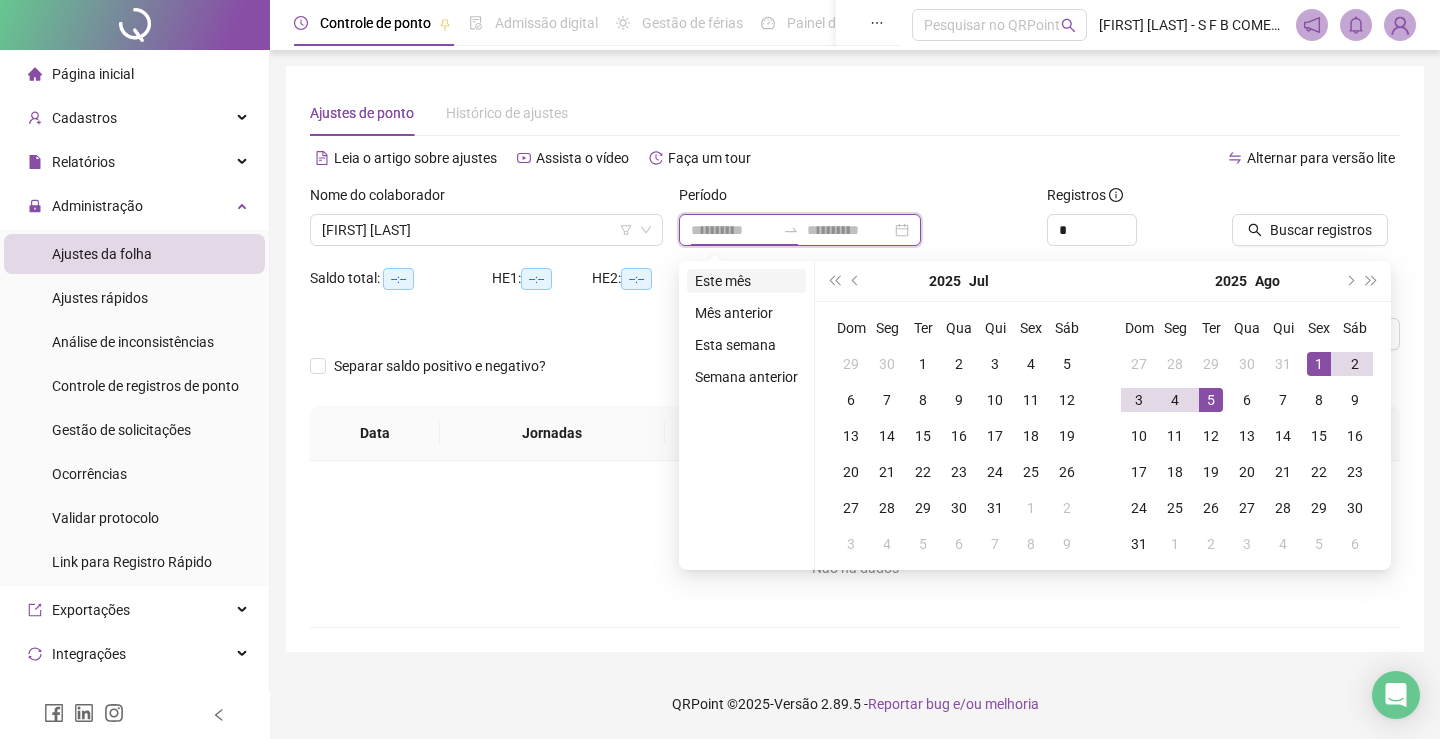 type on "**********" 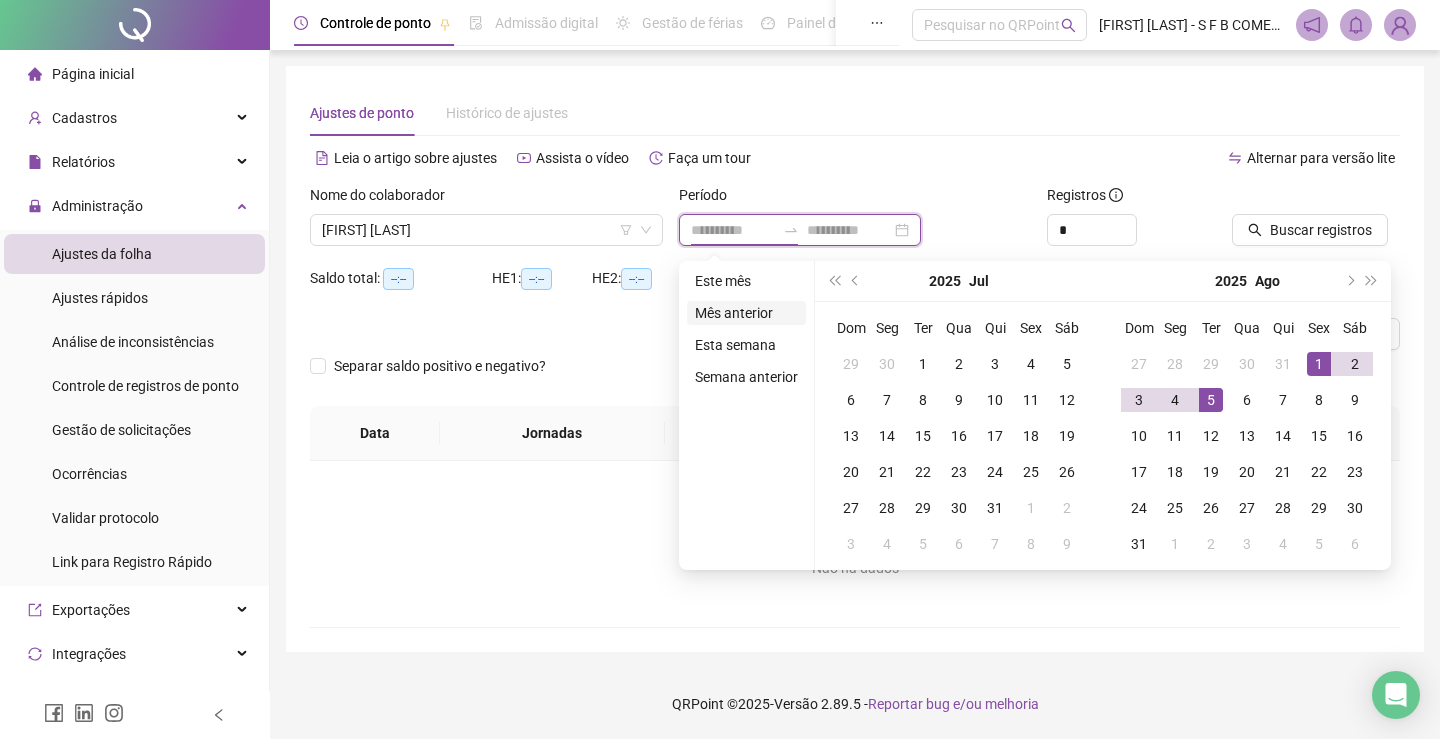type on "**********" 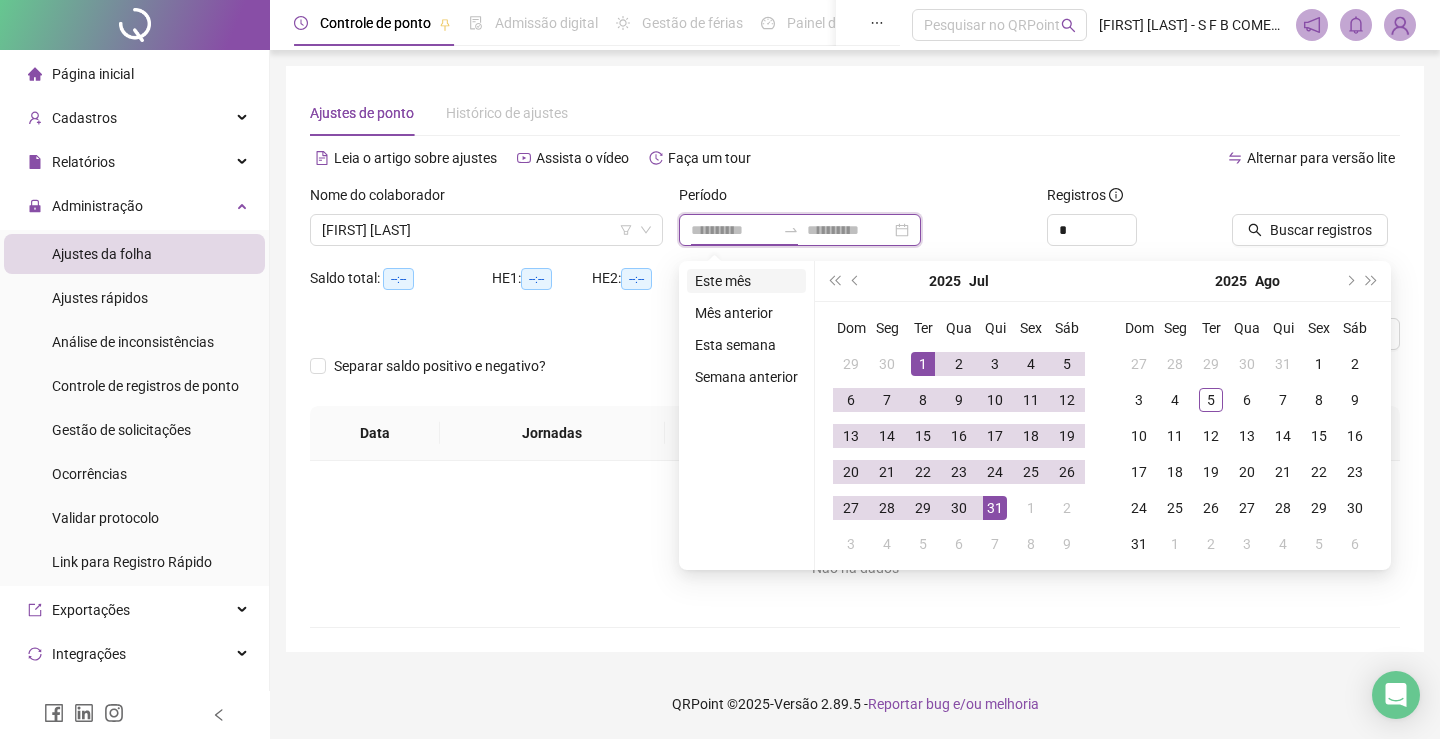 type on "**********" 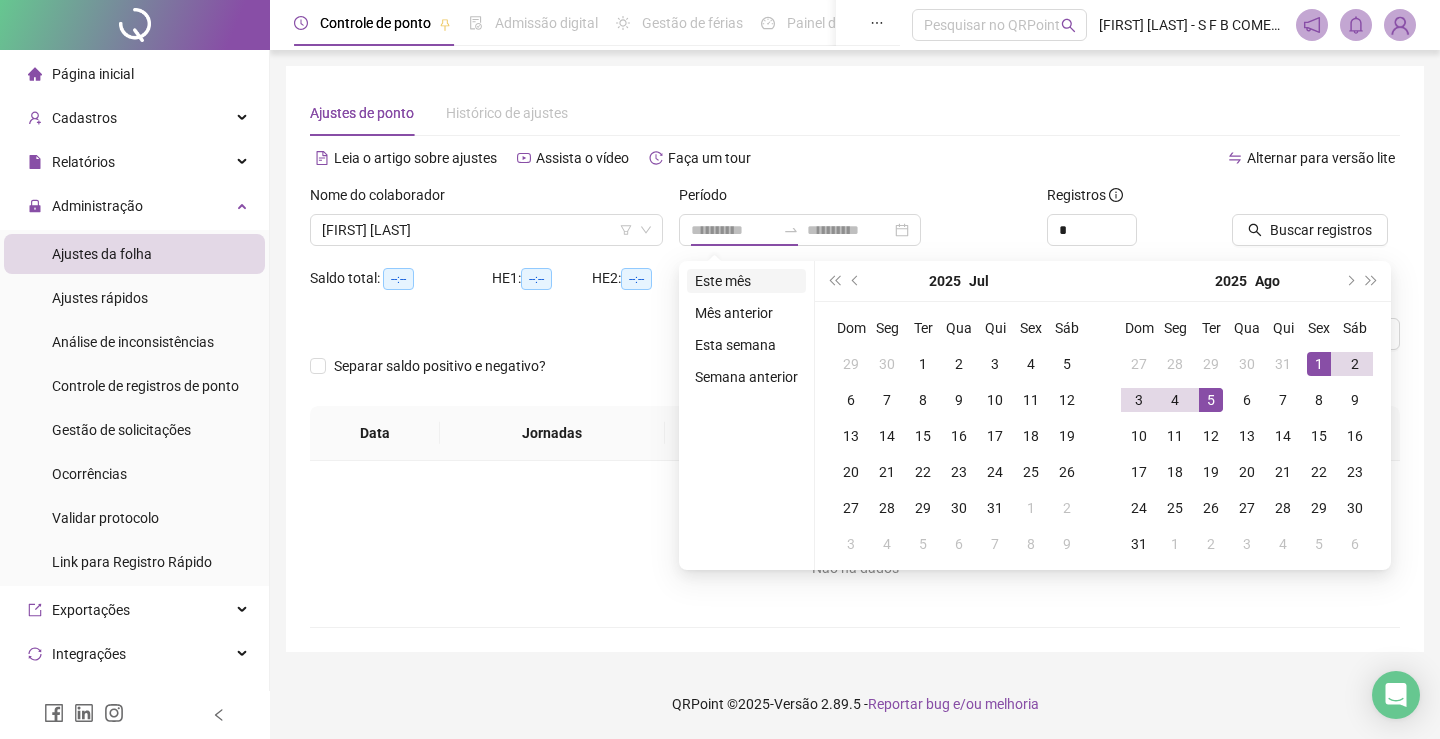 click on "Este mês" at bounding box center [746, 281] 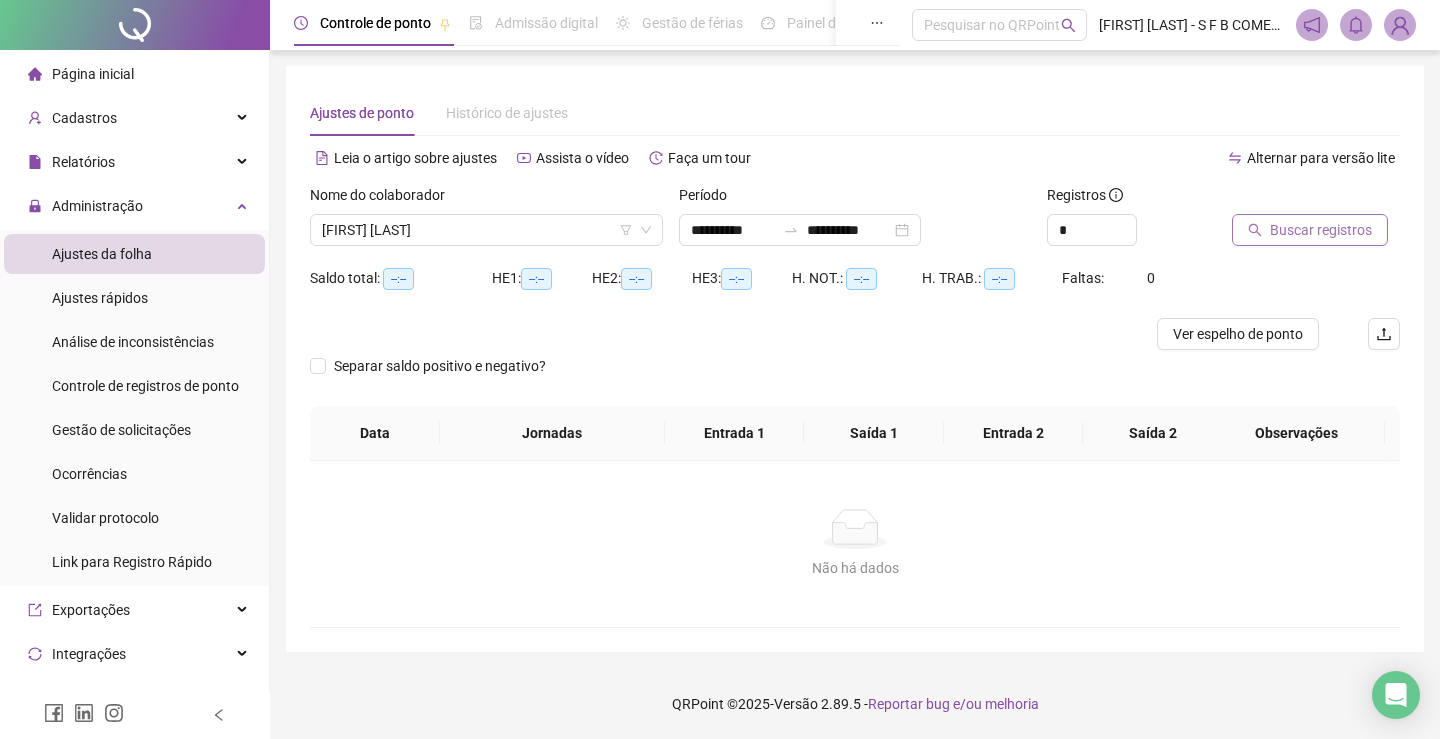 click on "Buscar registros" at bounding box center (1321, 230) 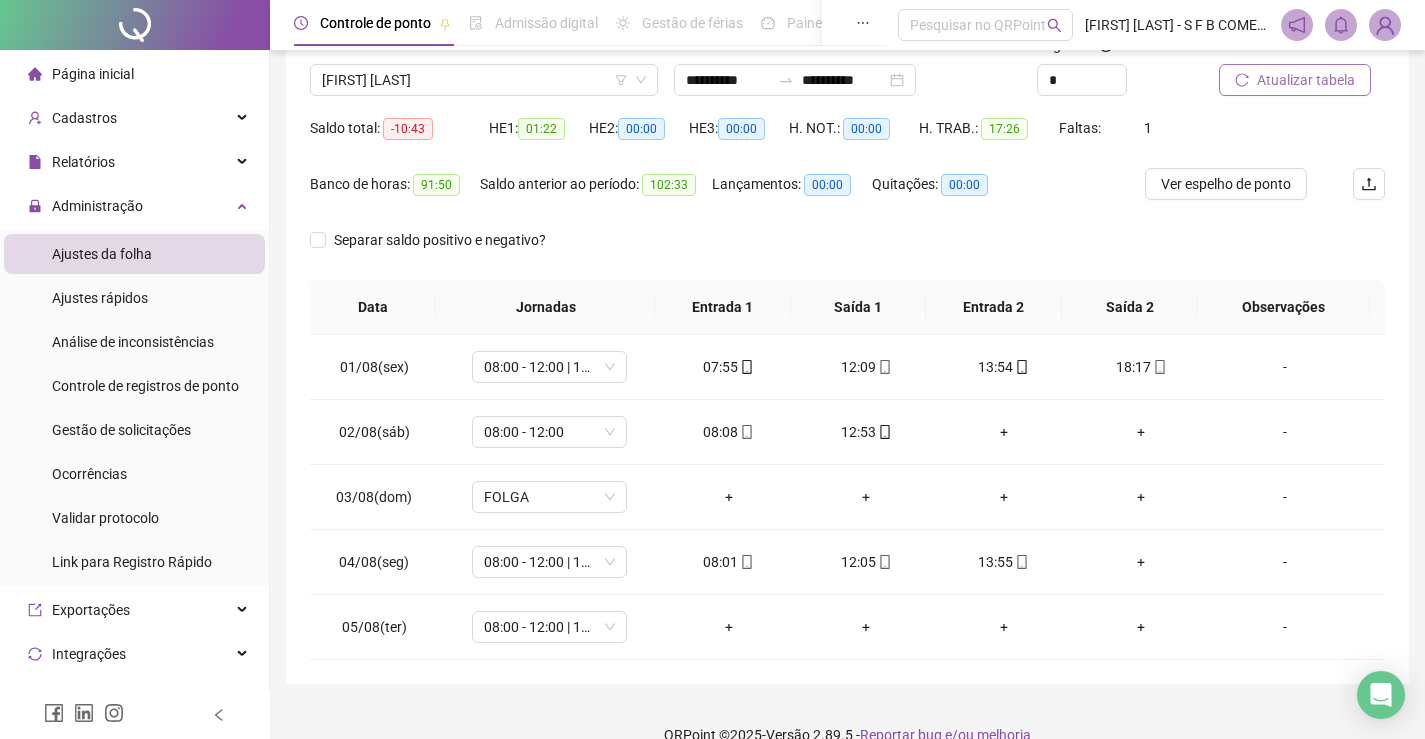 scroll, scrollTop: 181, scrollLeft: 0, axis: vertical 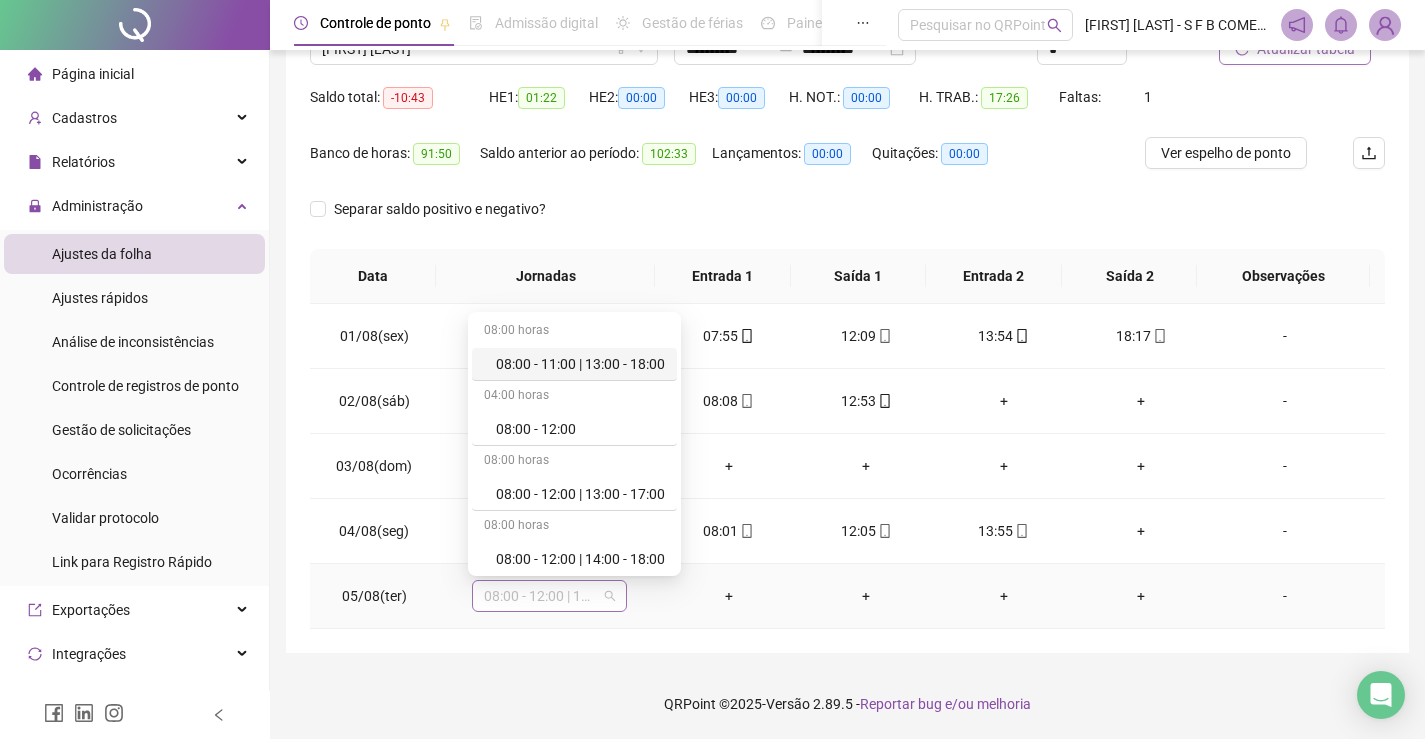 click on "08:00 - 12:00 | 14:00 - 18:00" at bounding box center [549, 596] 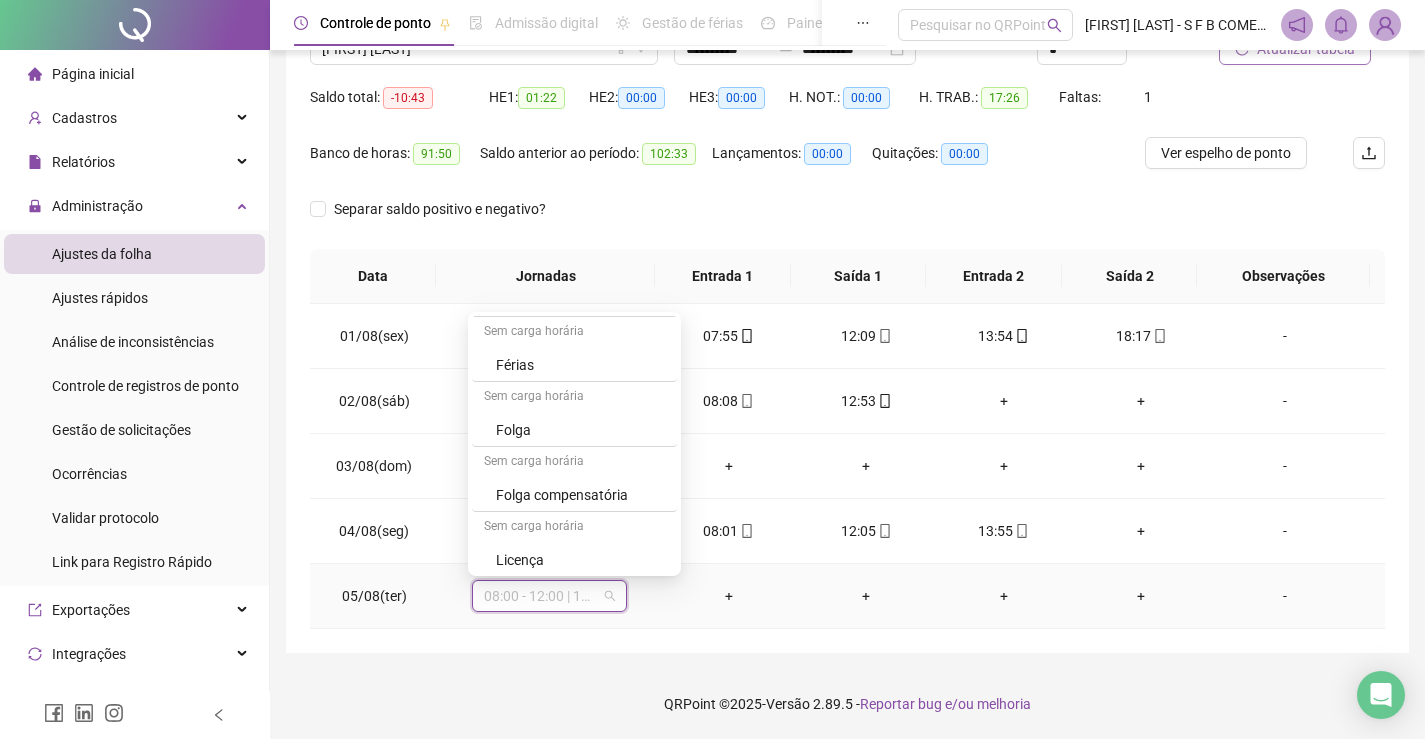 scroll, scrollTop: 524, scrollLeft: 0, axis: vertical 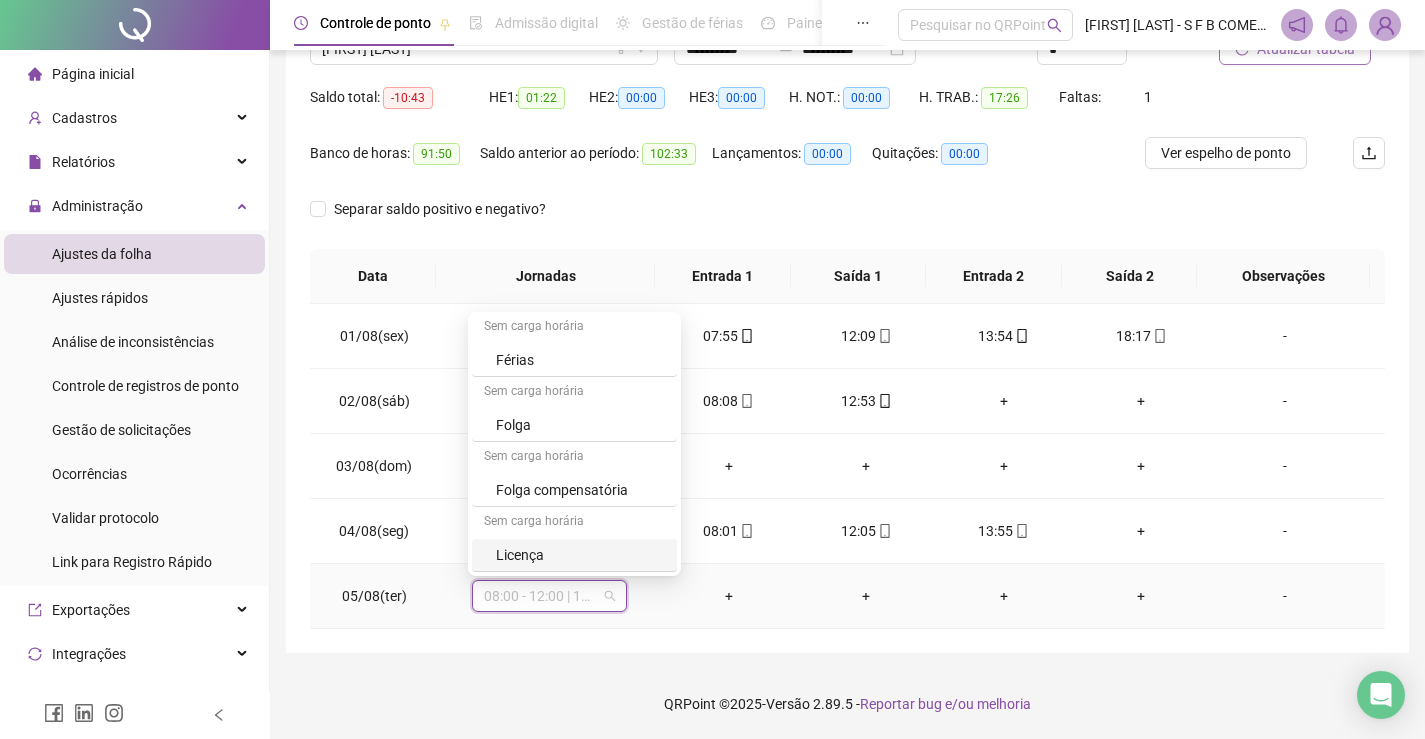 click on "Licença" at bounding box center [580, 555] 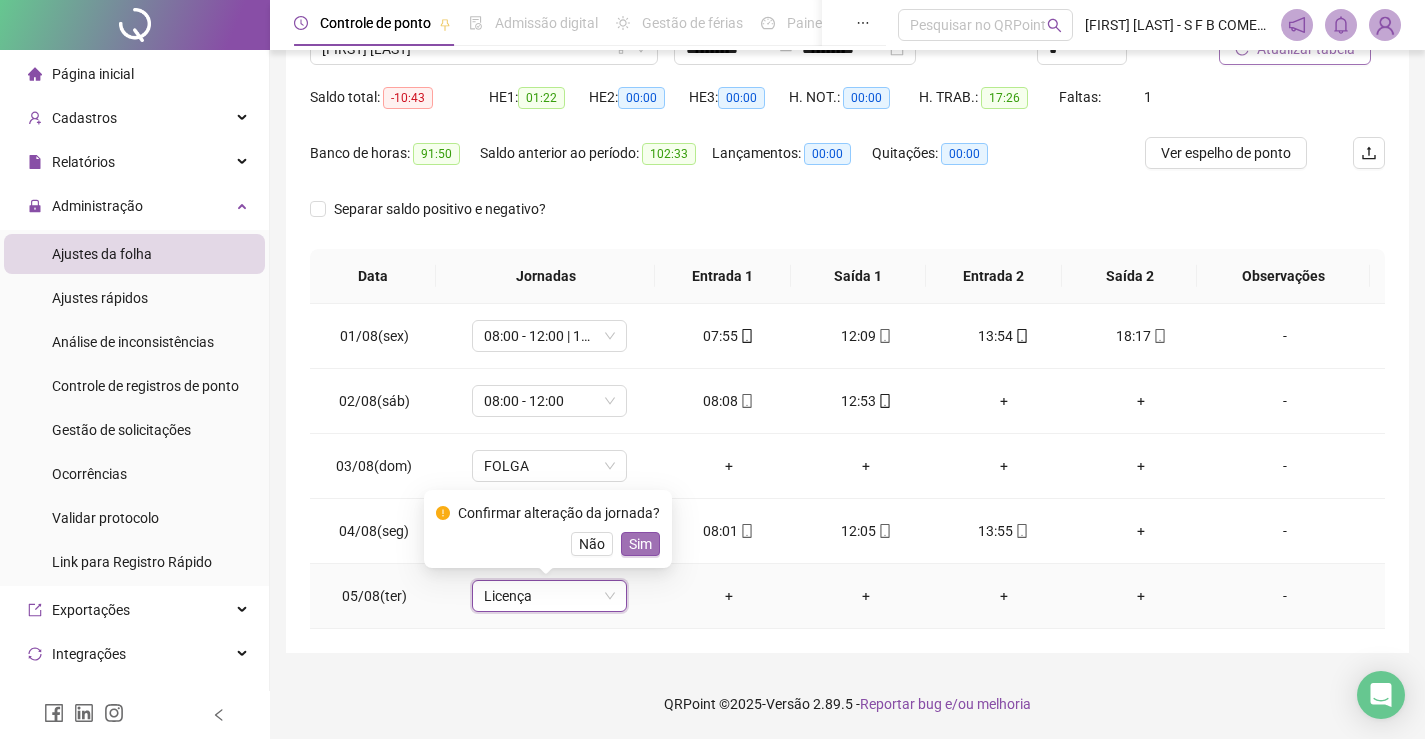 click on "Sim" at bounding box center (640, 544) 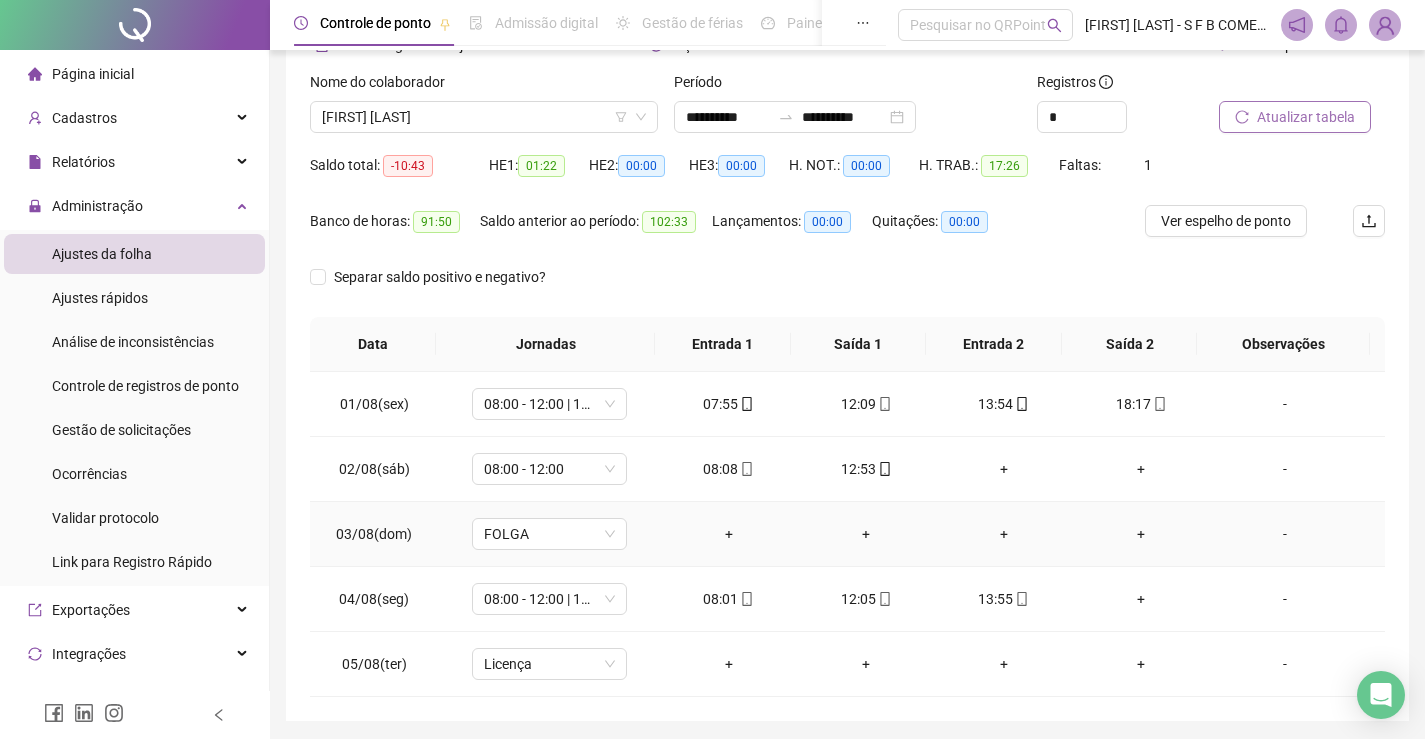 scroll, scrollTop: 0, scrollLeft: 0, axis: both 